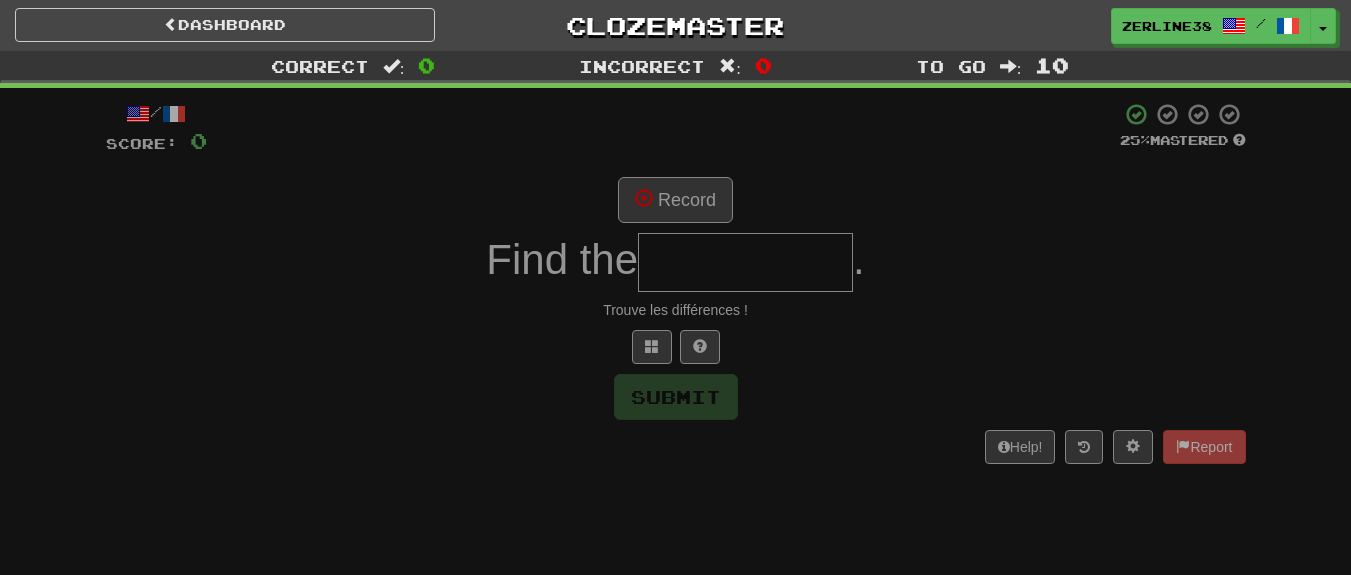scroll, scrollTop: 0, scrollLeft: 0, axis: both 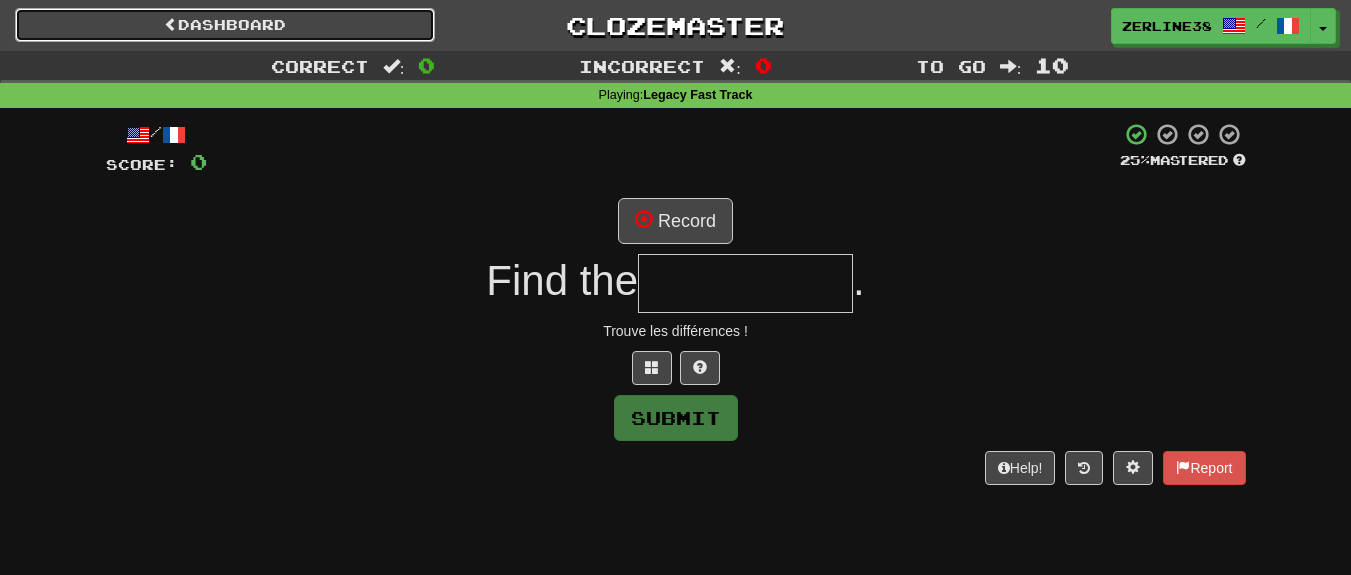 click on "Dashboard" at bounding box center (225, 25) 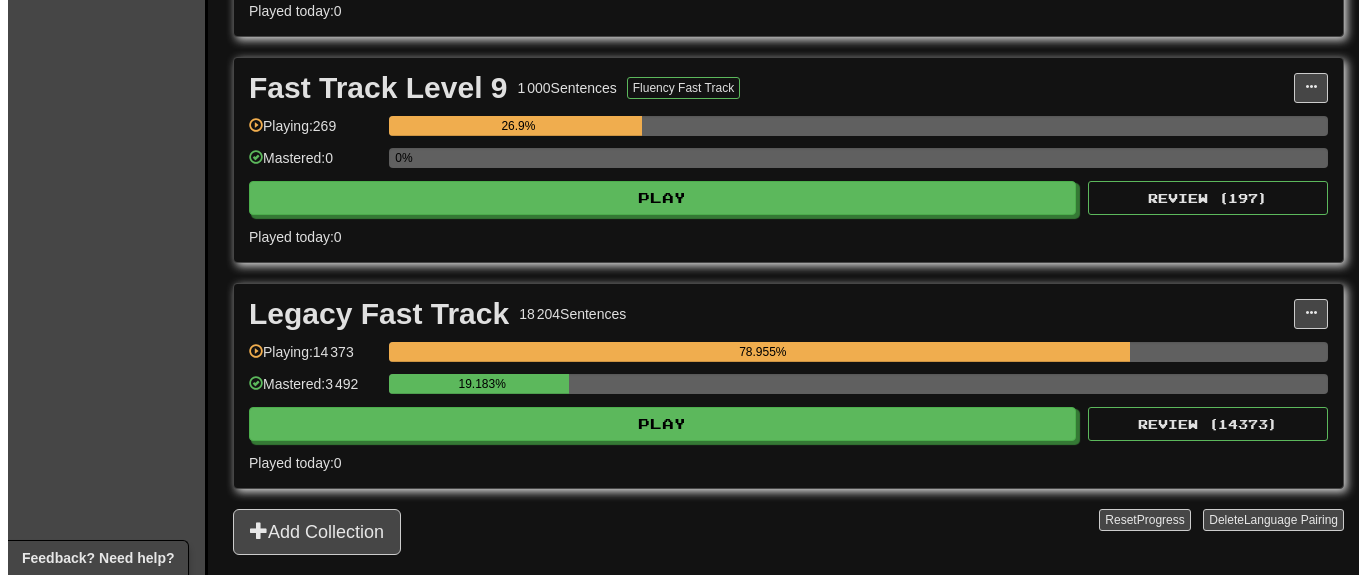 scroll, scrollTop: 2160, scrollLeft: 0, axis: vertical 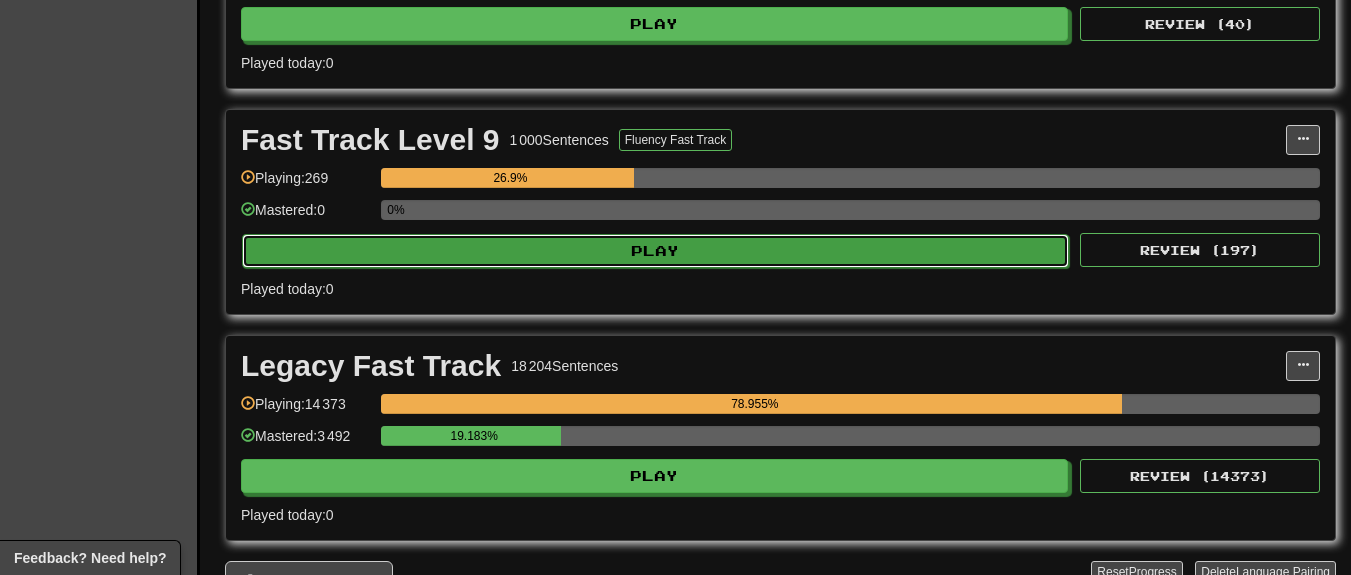 click on "Play" at bounding box center (655, 251) 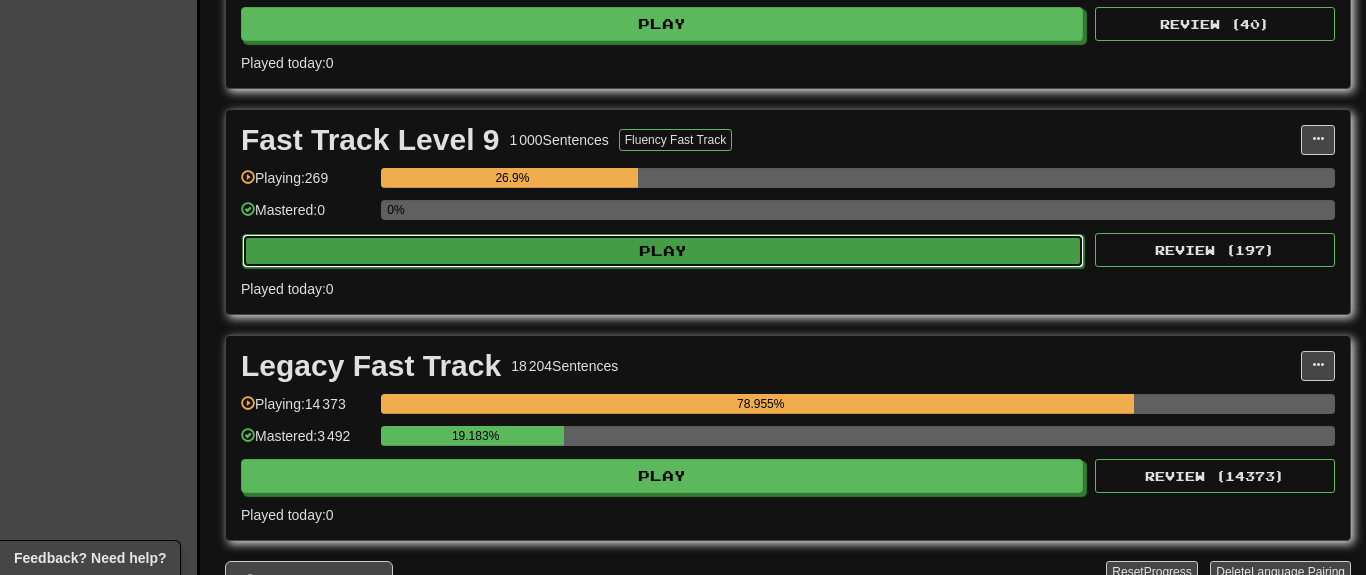 select on "**" 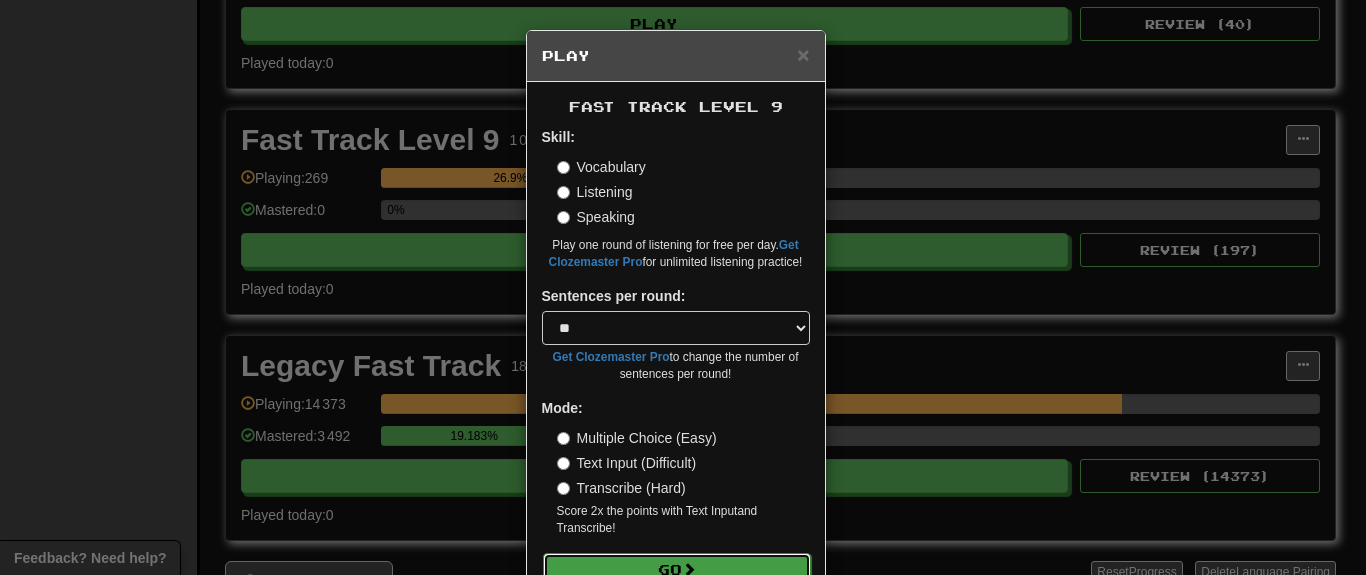 click on "Go" at bounding box center [677, 570] 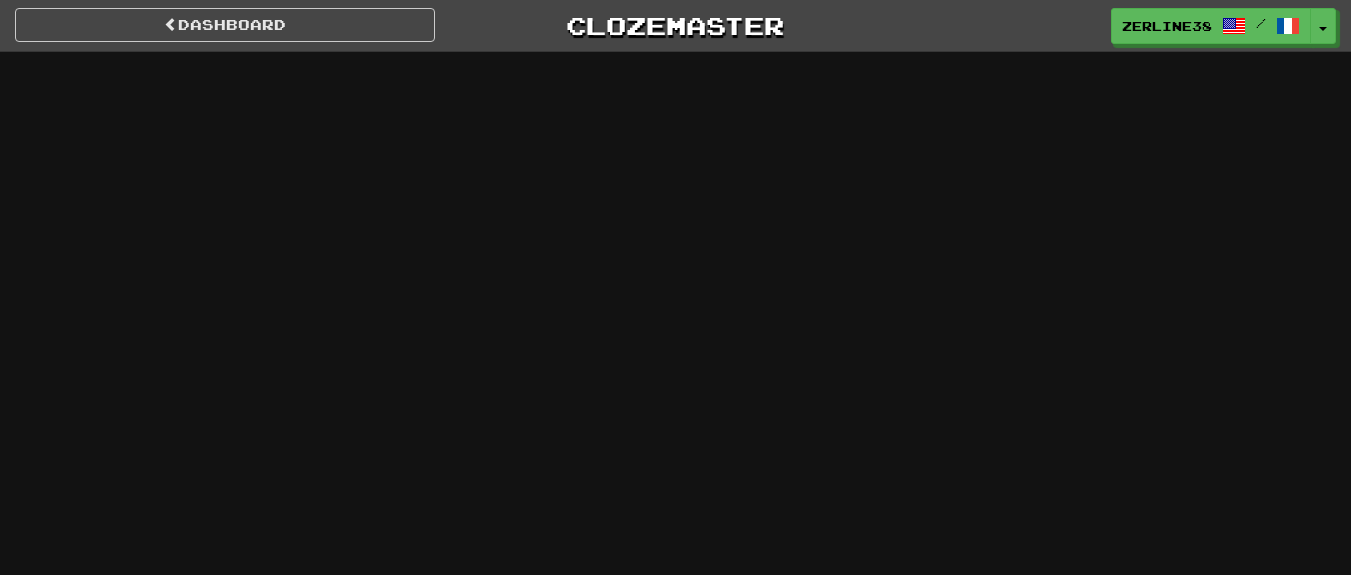 scroll, scrollTop: 0, scrollLeft: 0, axis: both 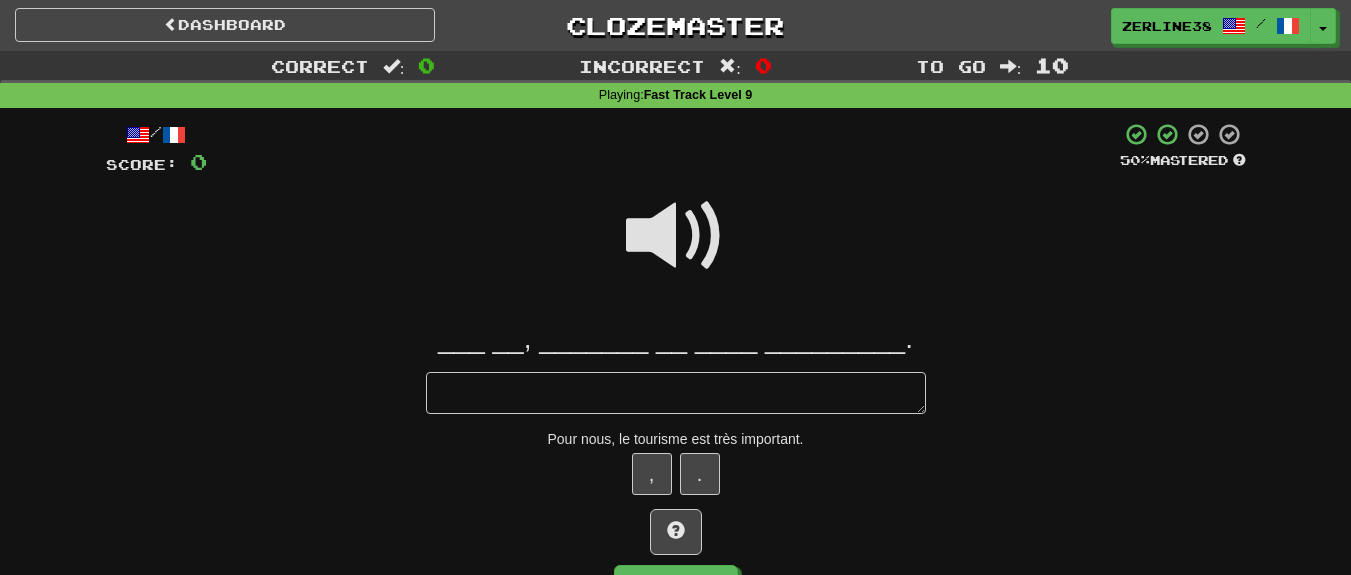 type on "*" 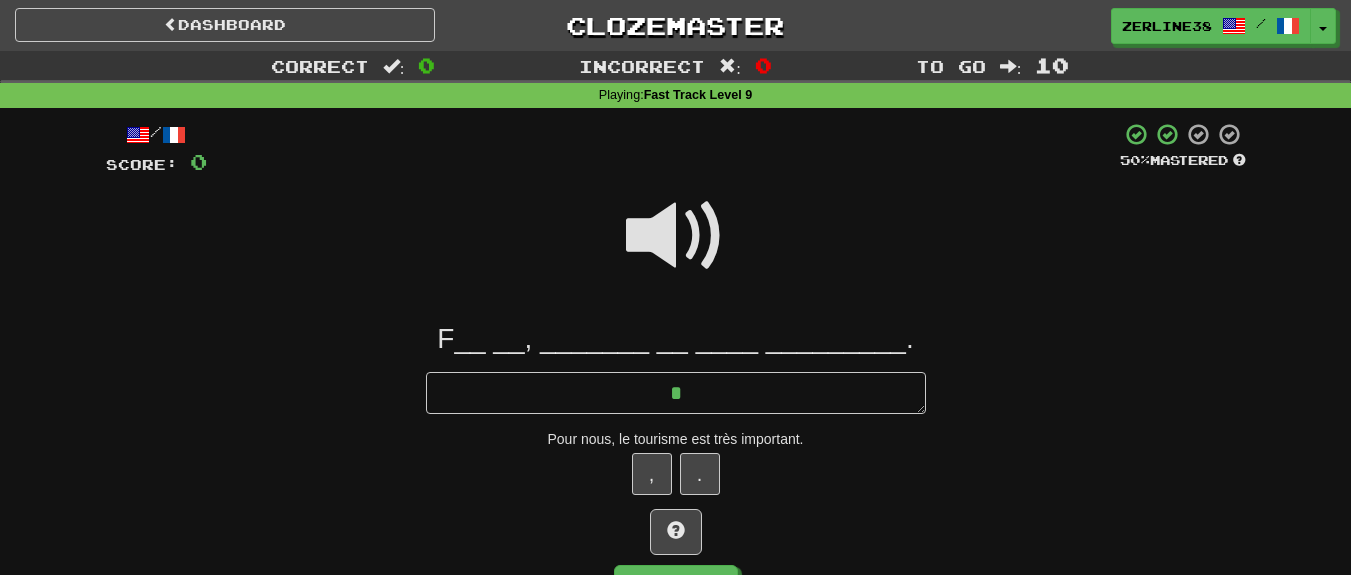 type on "*" 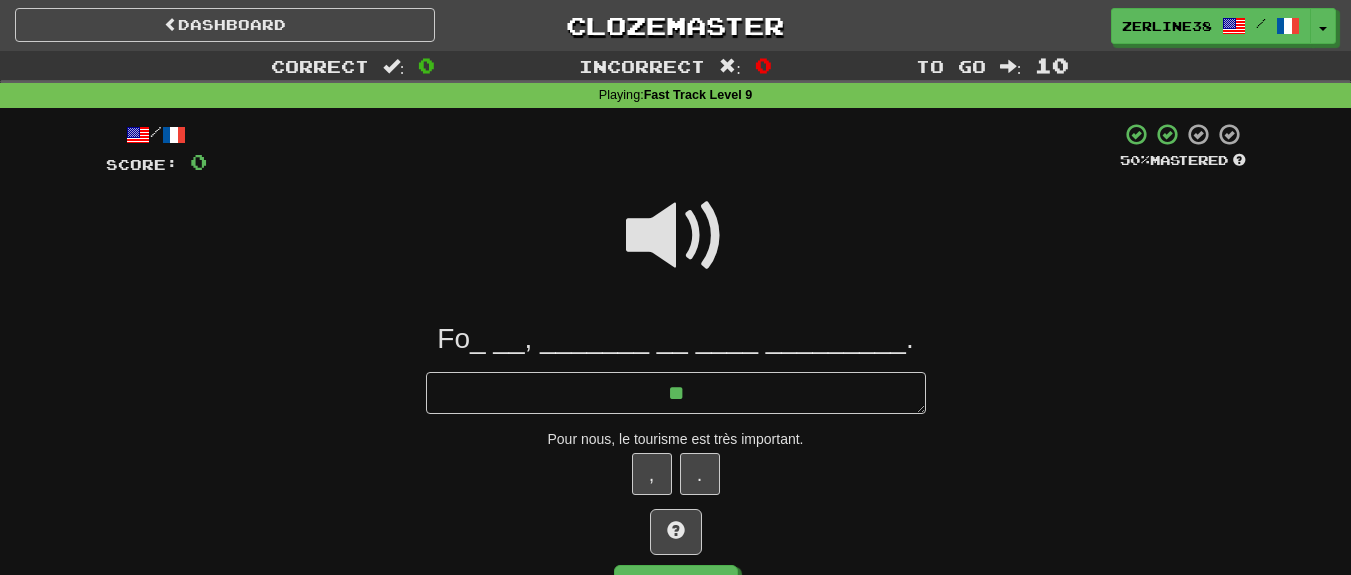 type on "*" 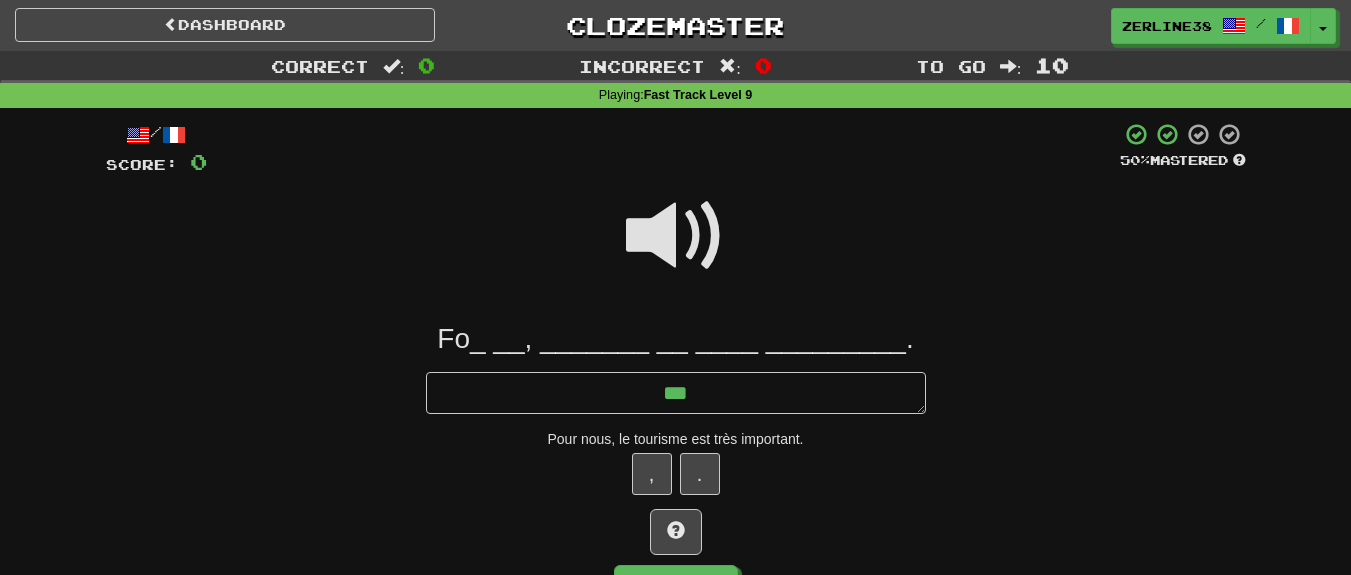 type on "*" 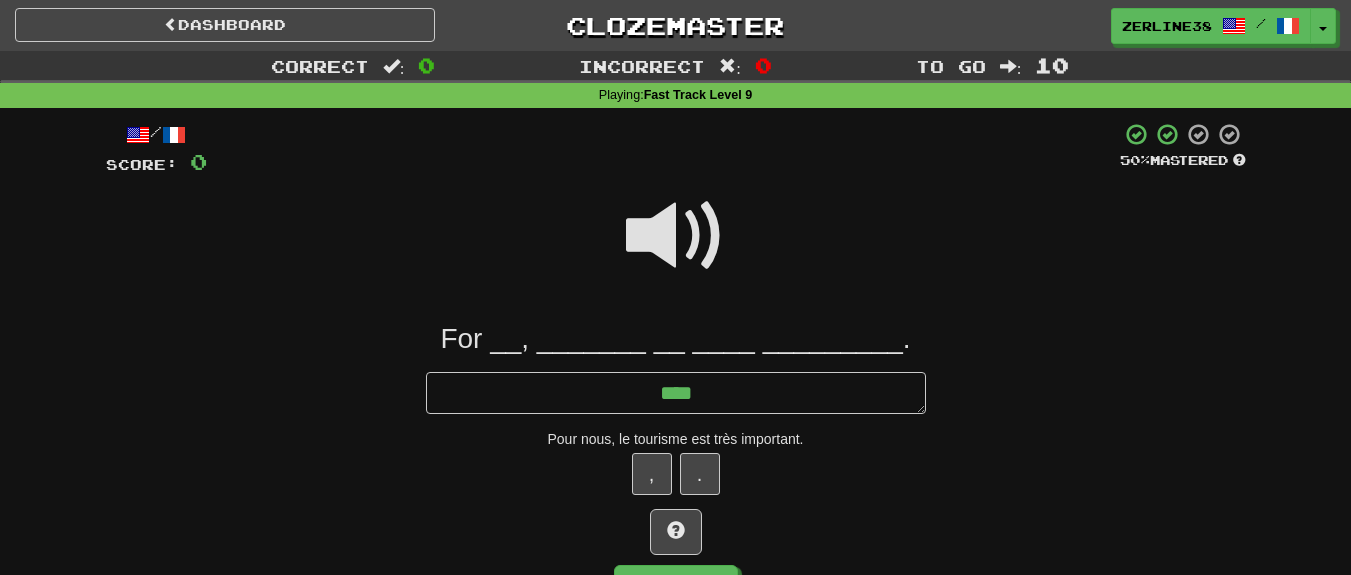 type on "*" 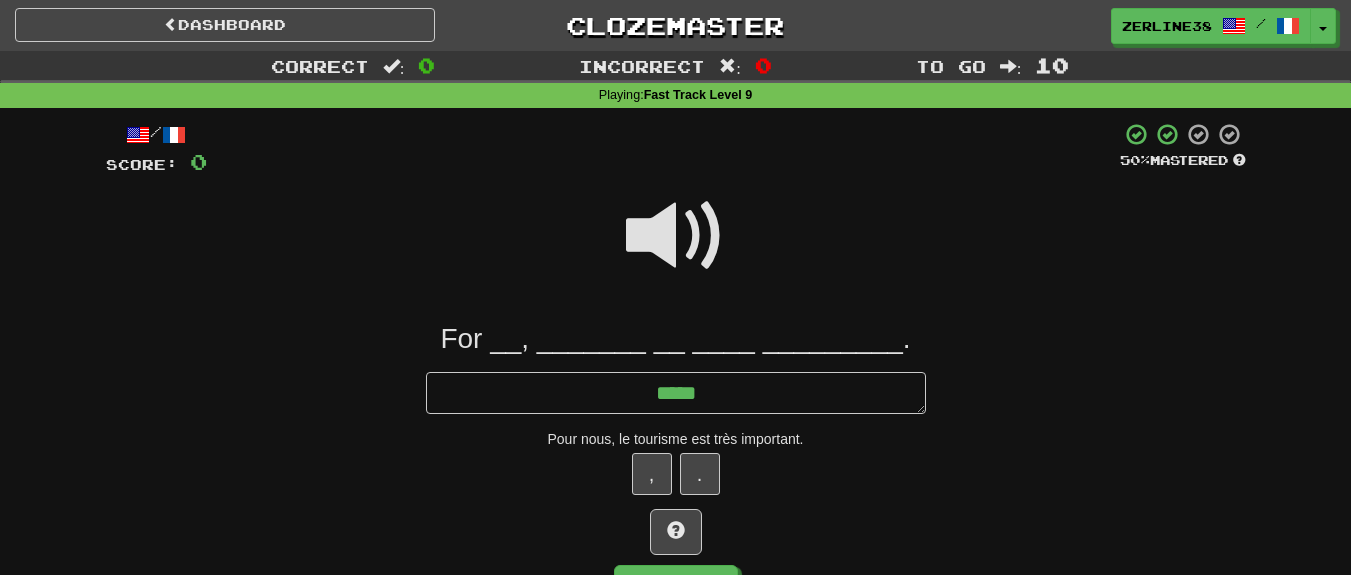 type on "*" 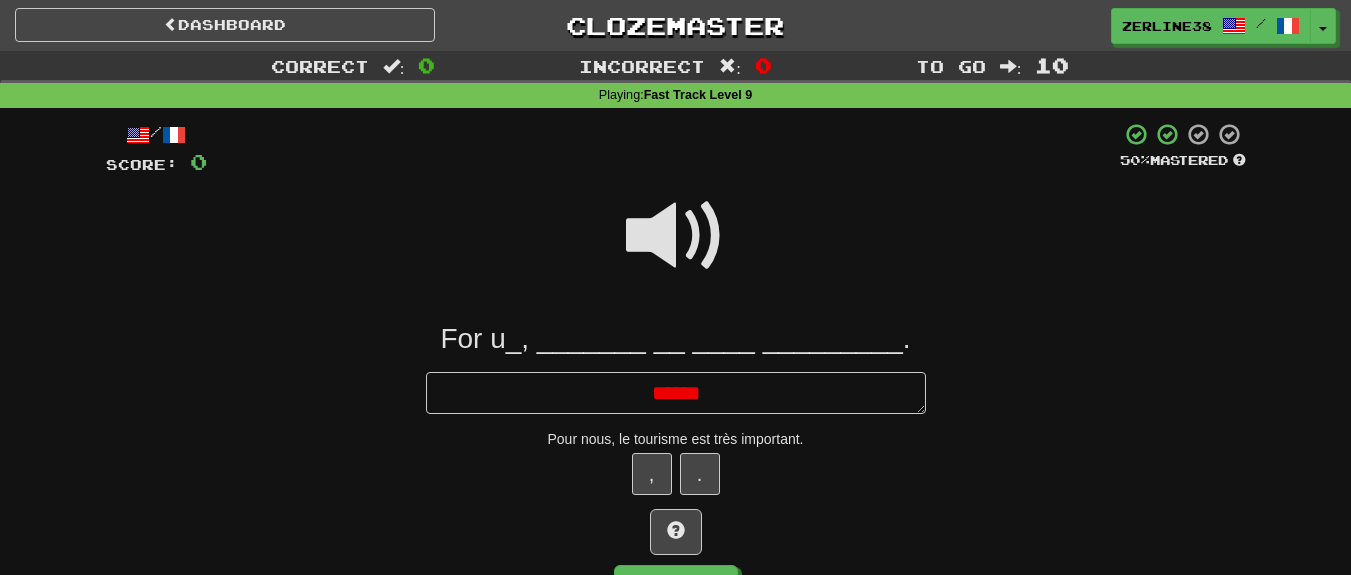 type on "*" 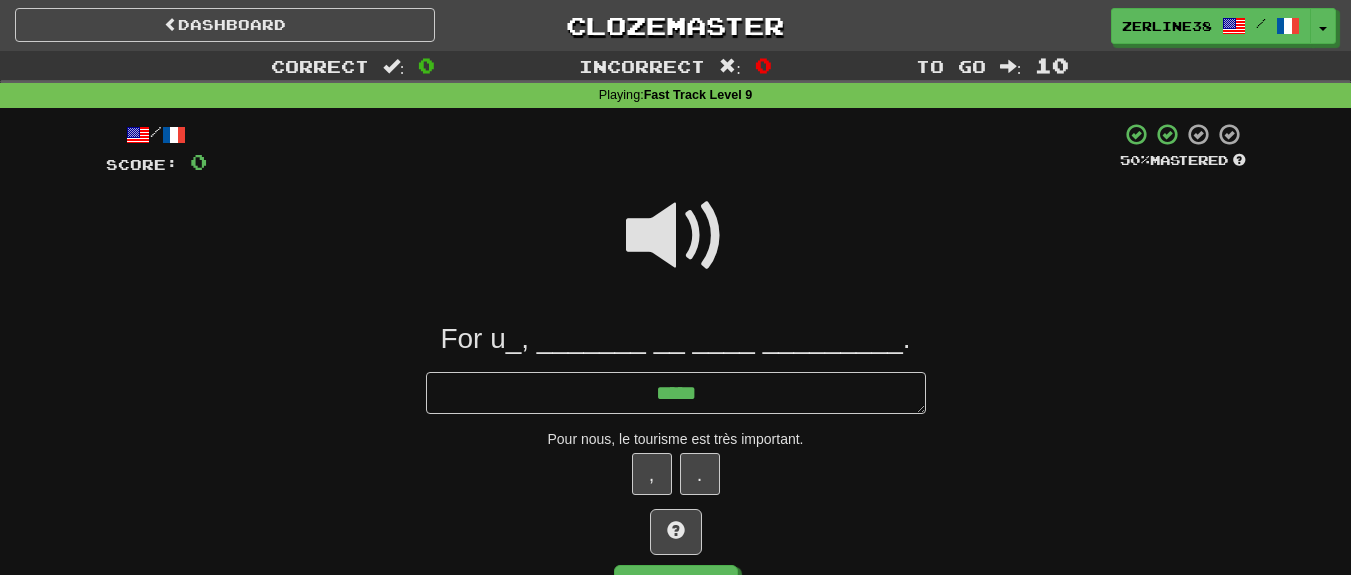 type on "*" 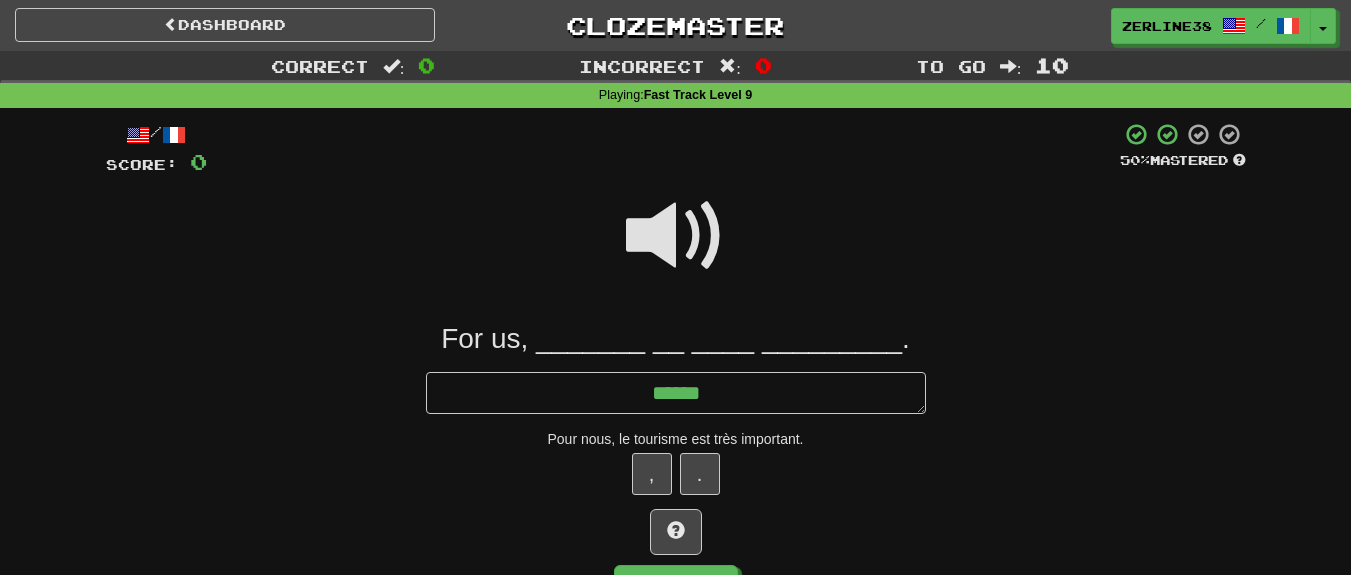 type on "*" 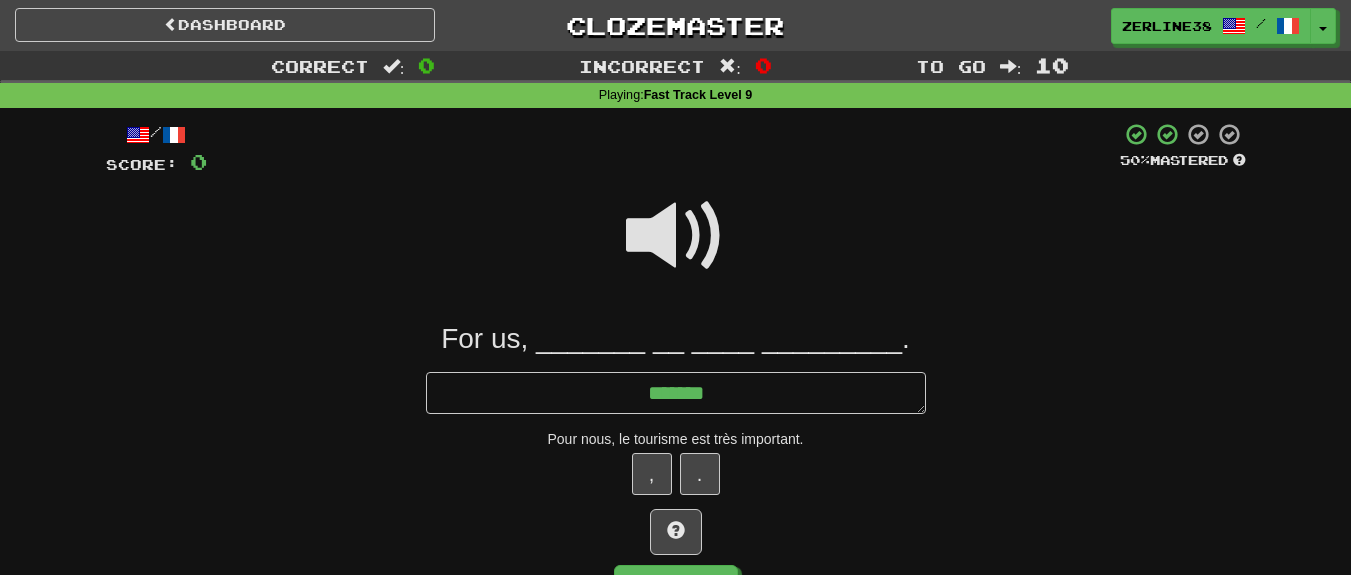type on "*" 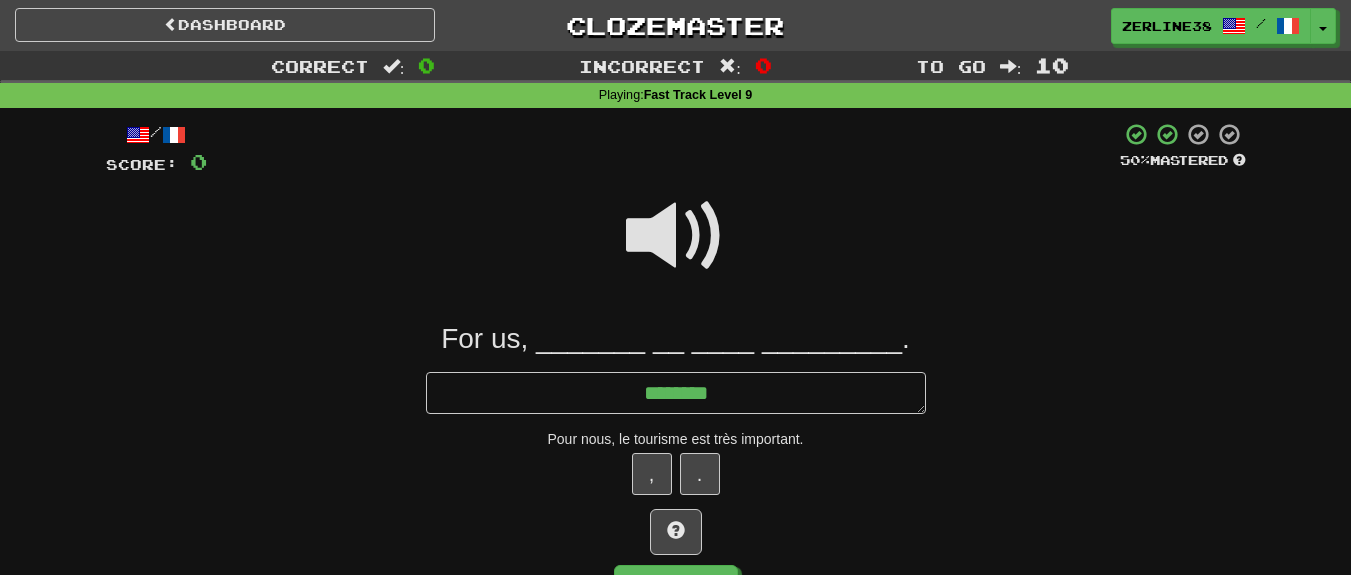 type on "*" 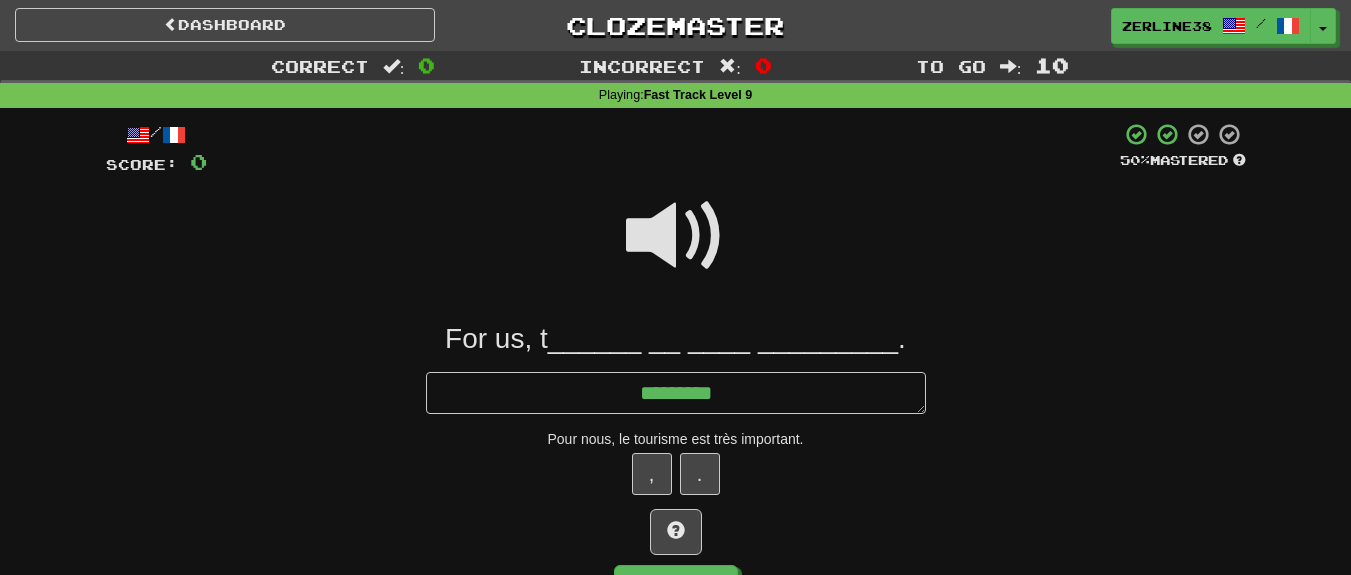 type on "*" 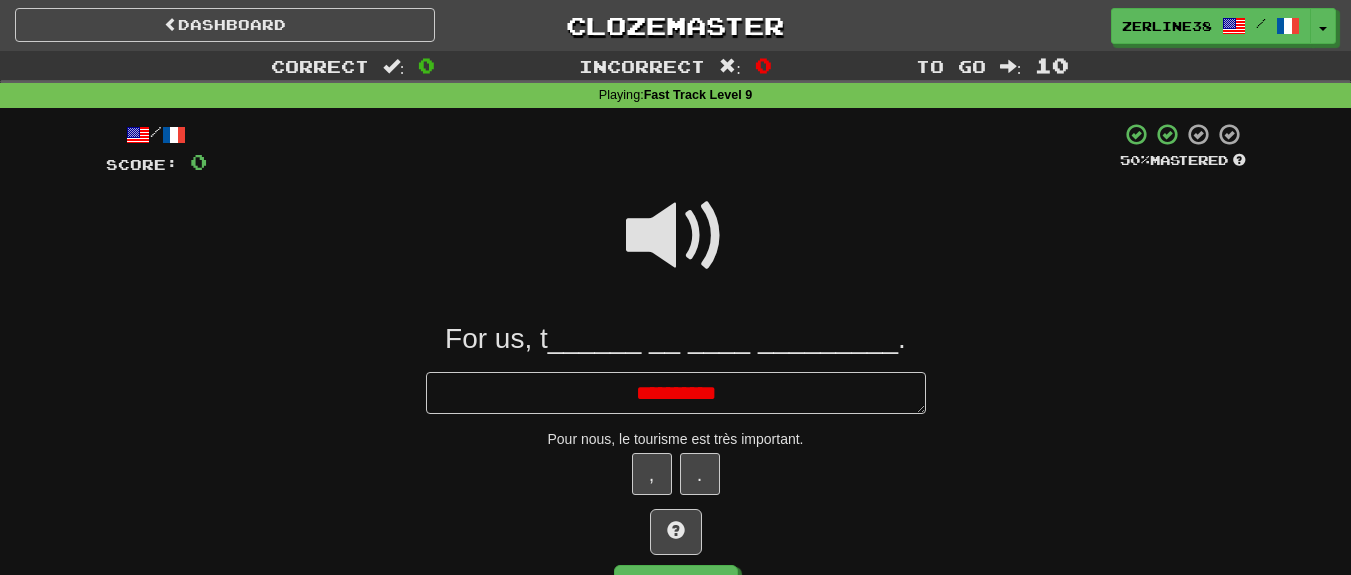 type on "*" 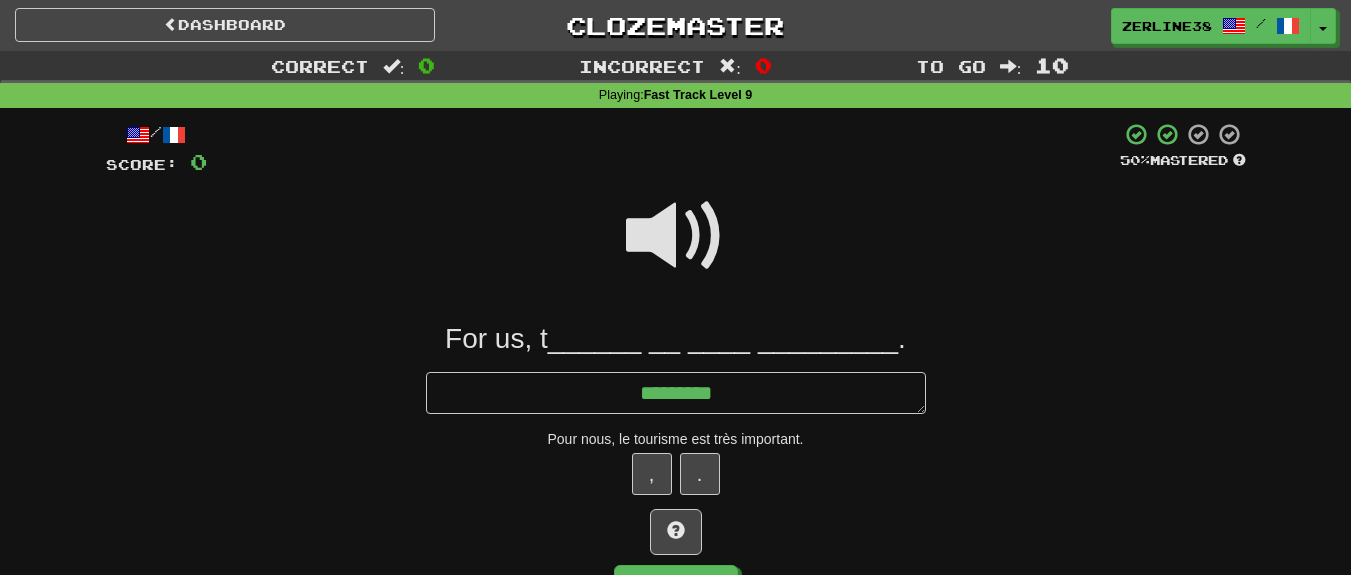 type on "*" 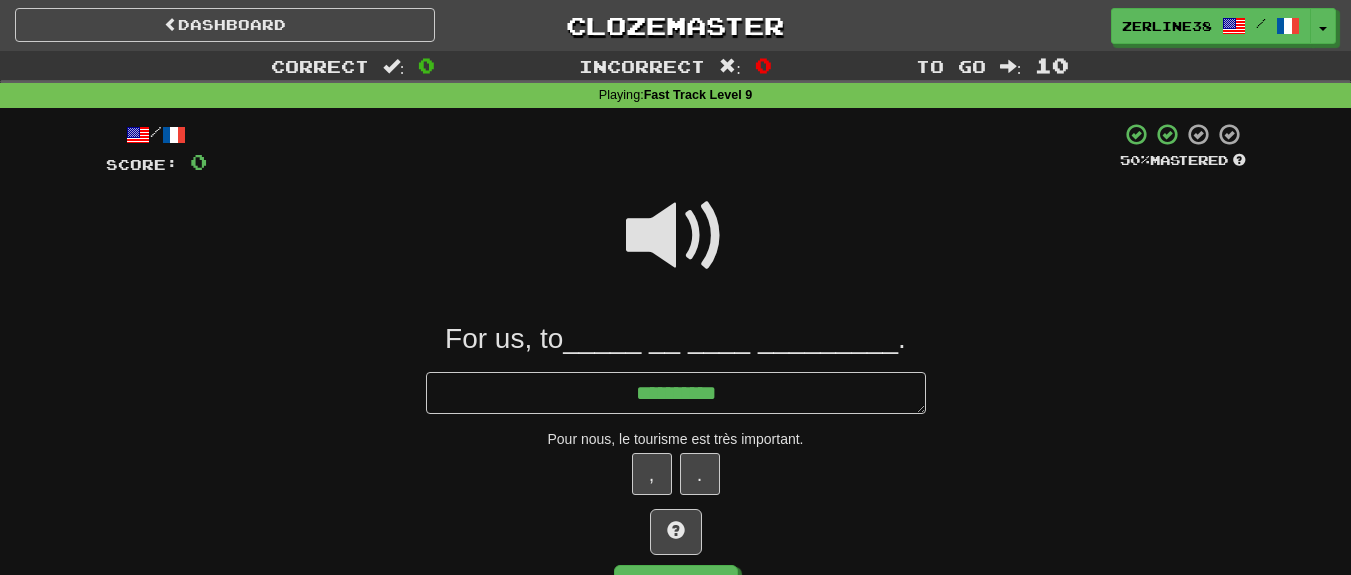 type on "*" 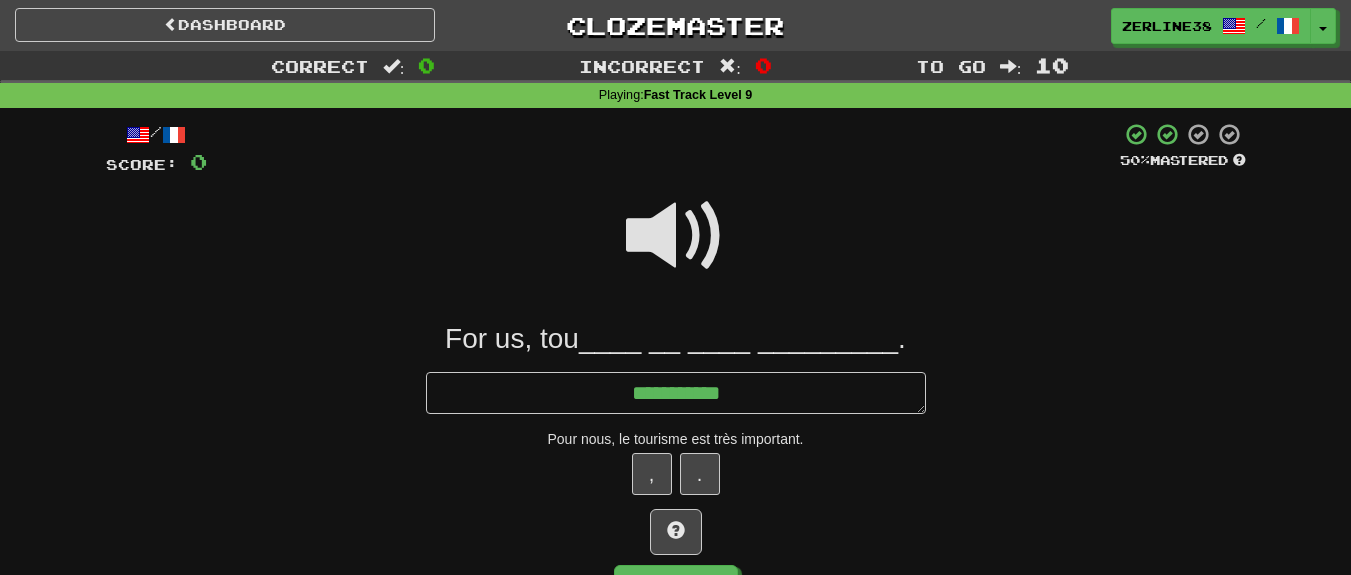 type on "*" 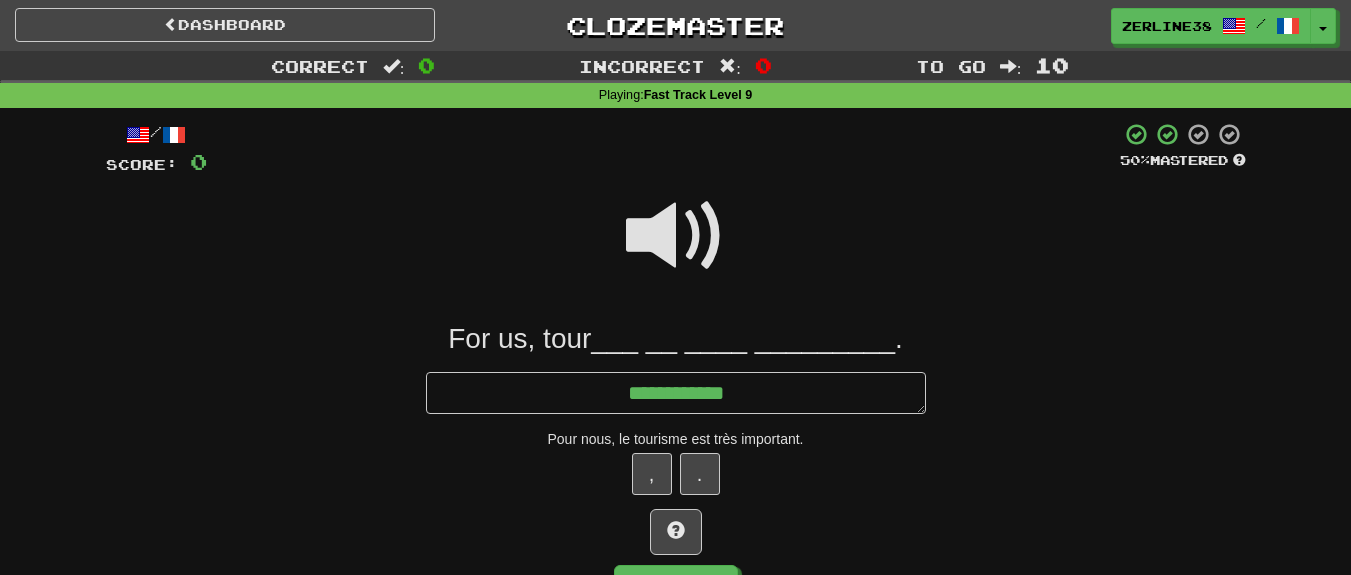 type on "*" 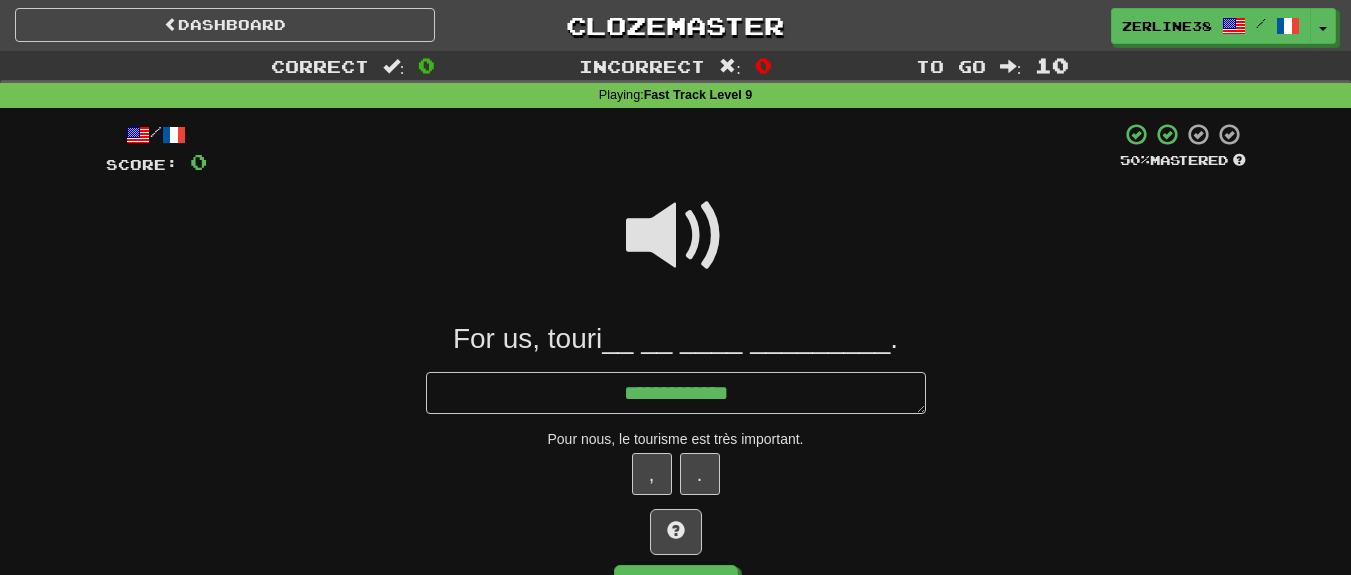 type on "*" 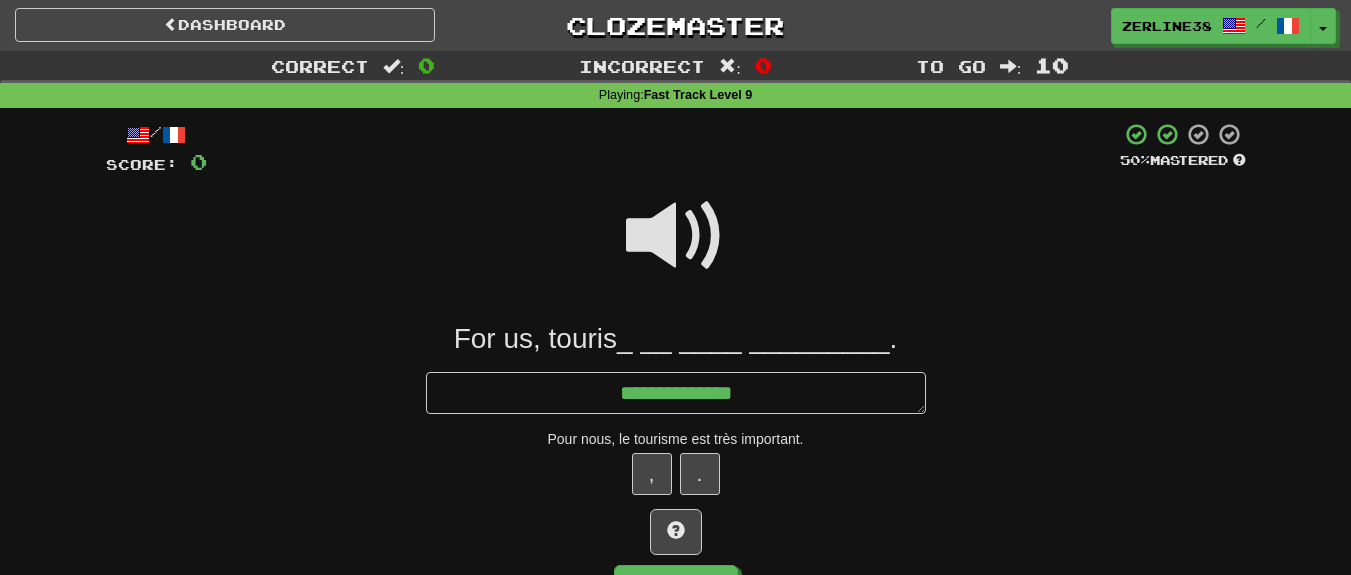 type on "*" 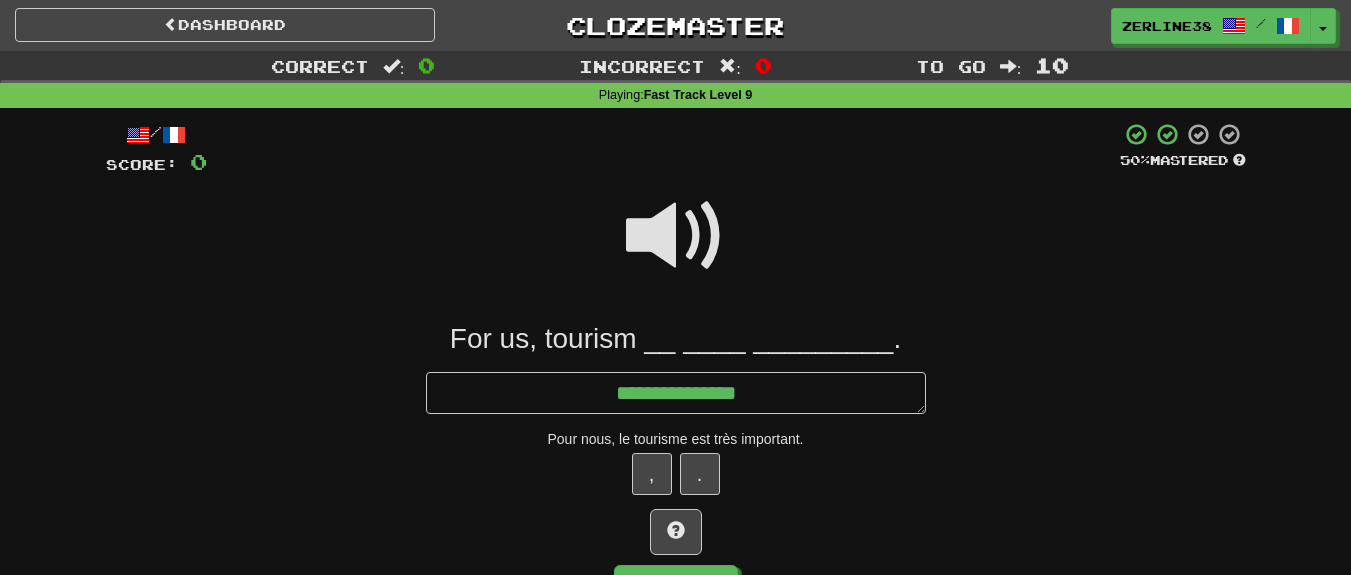 type on "*" 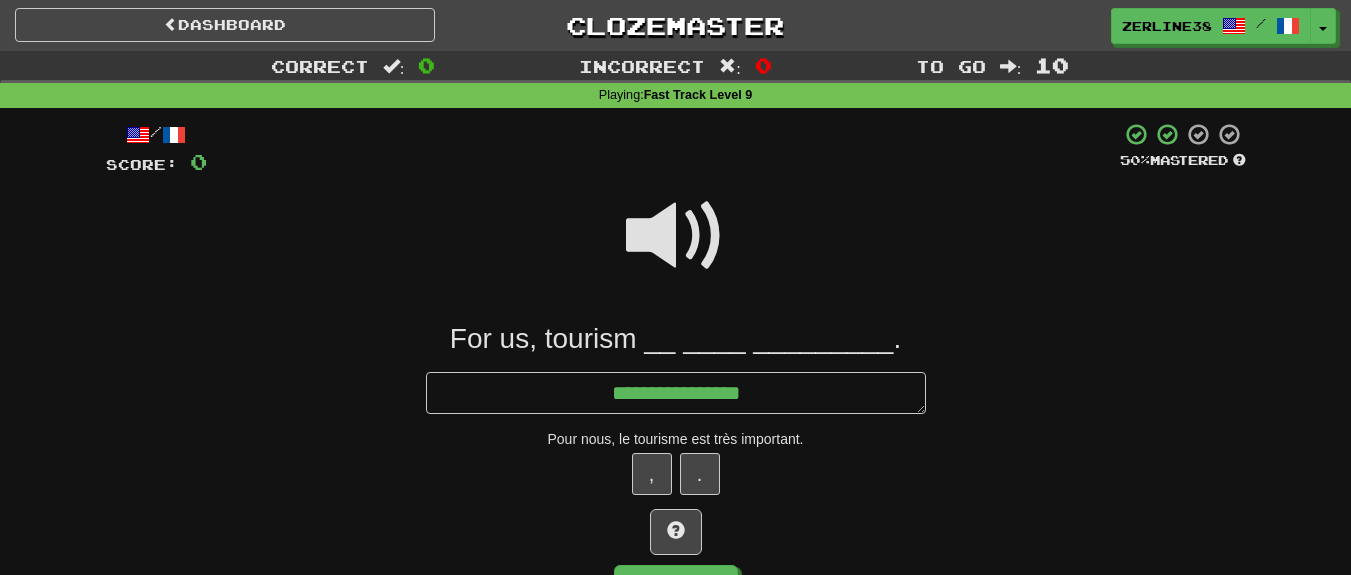 type on "*" 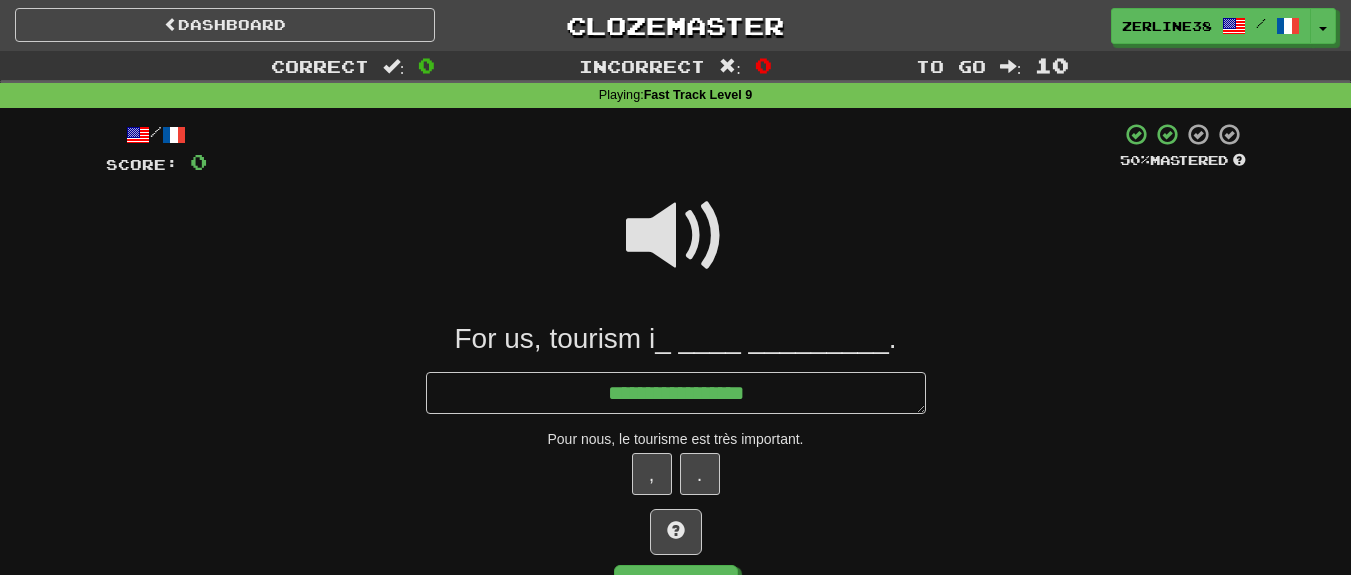 type on "*" 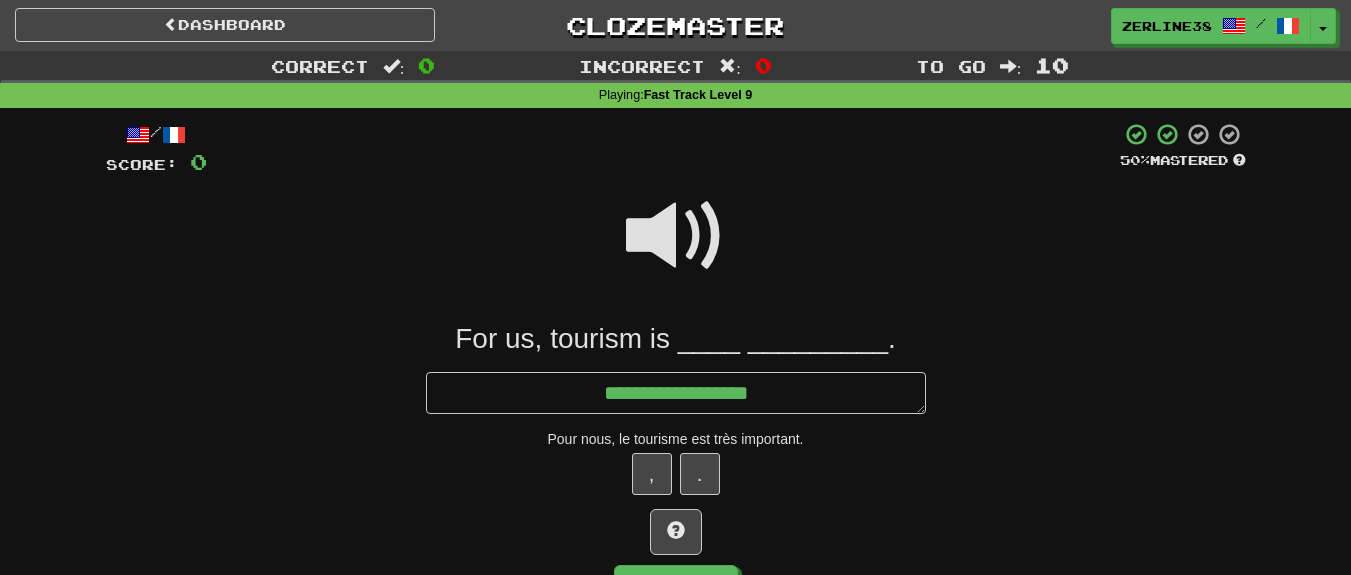 type on "*" 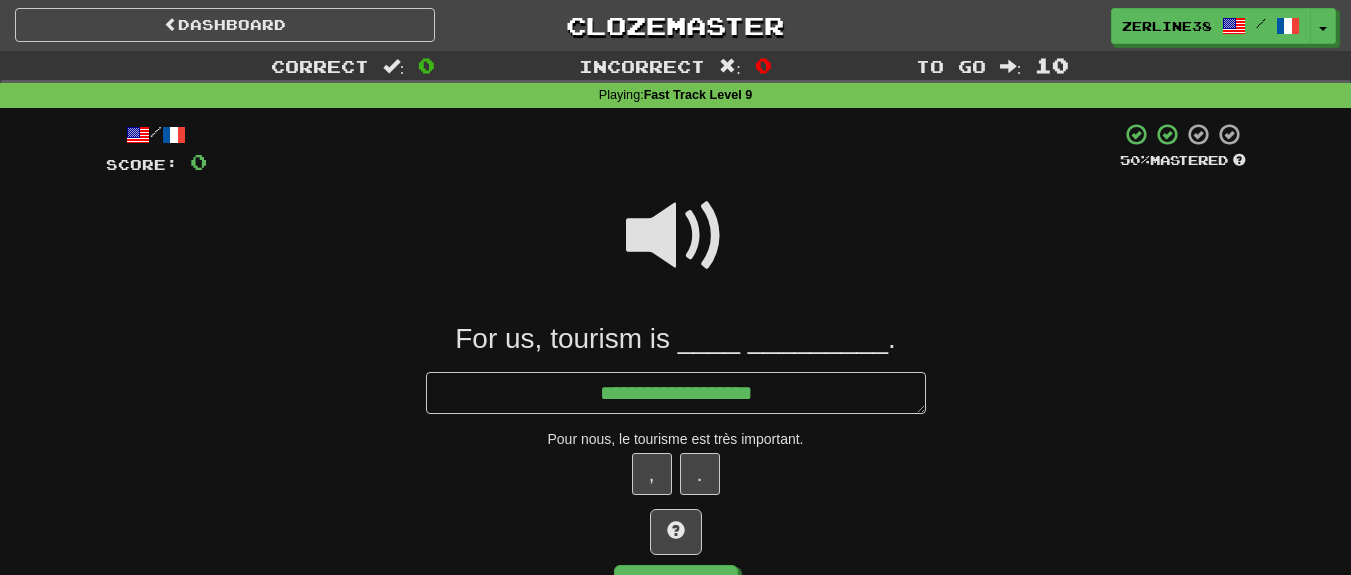 type on "*" 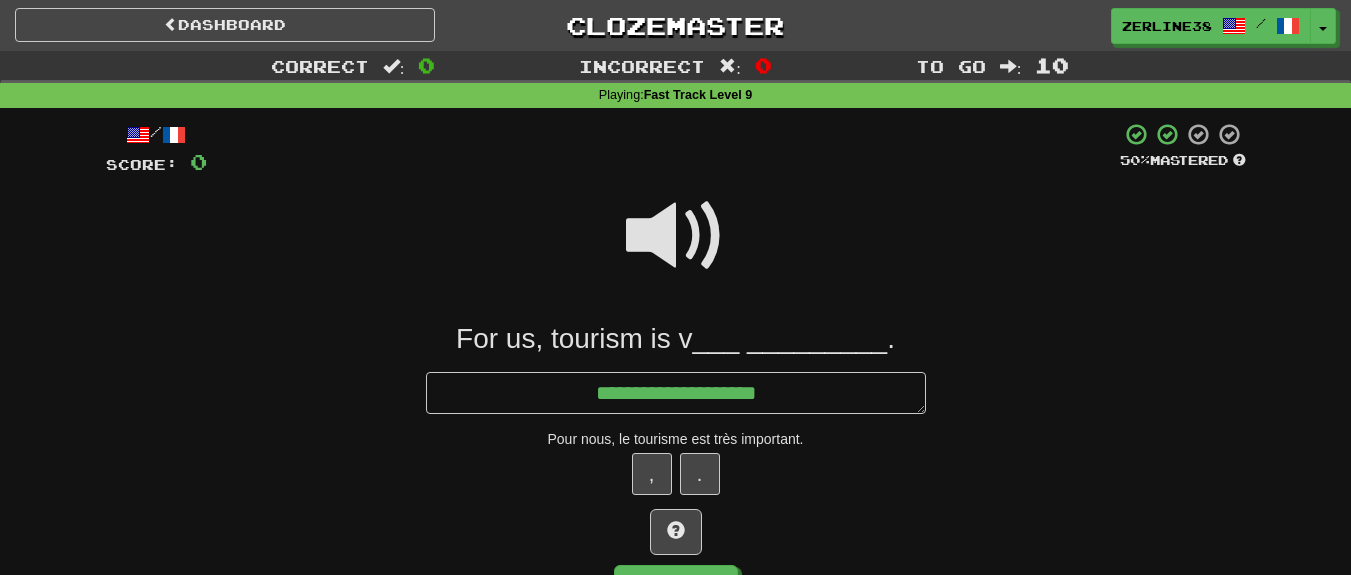 type on "*" 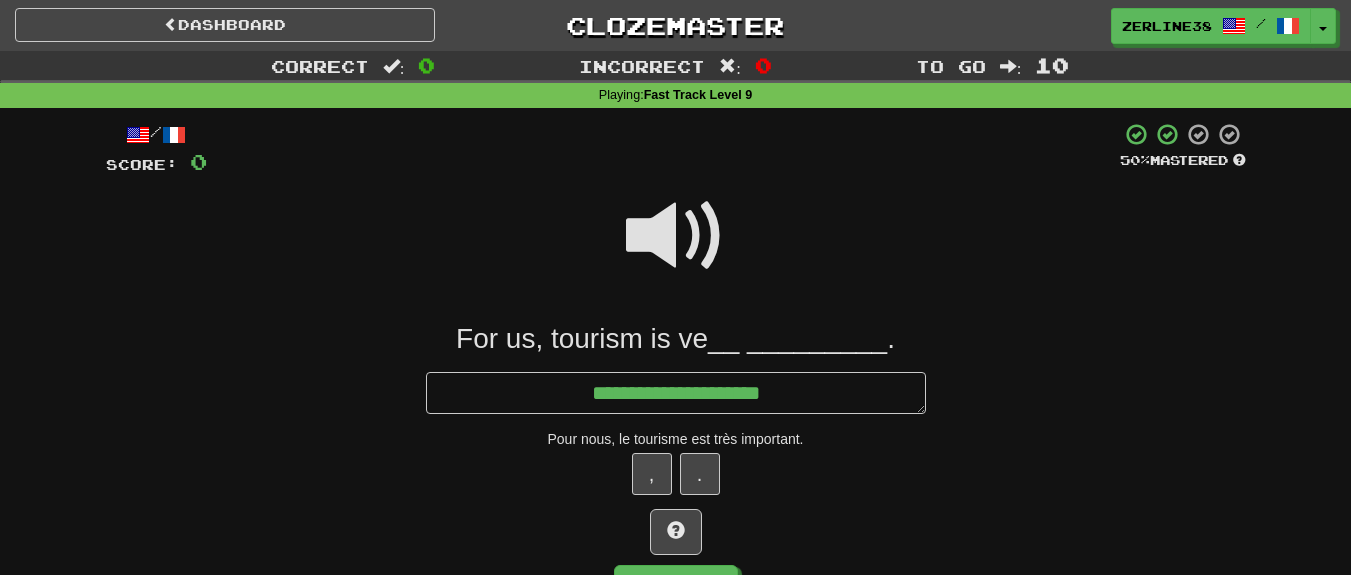 type on "*" 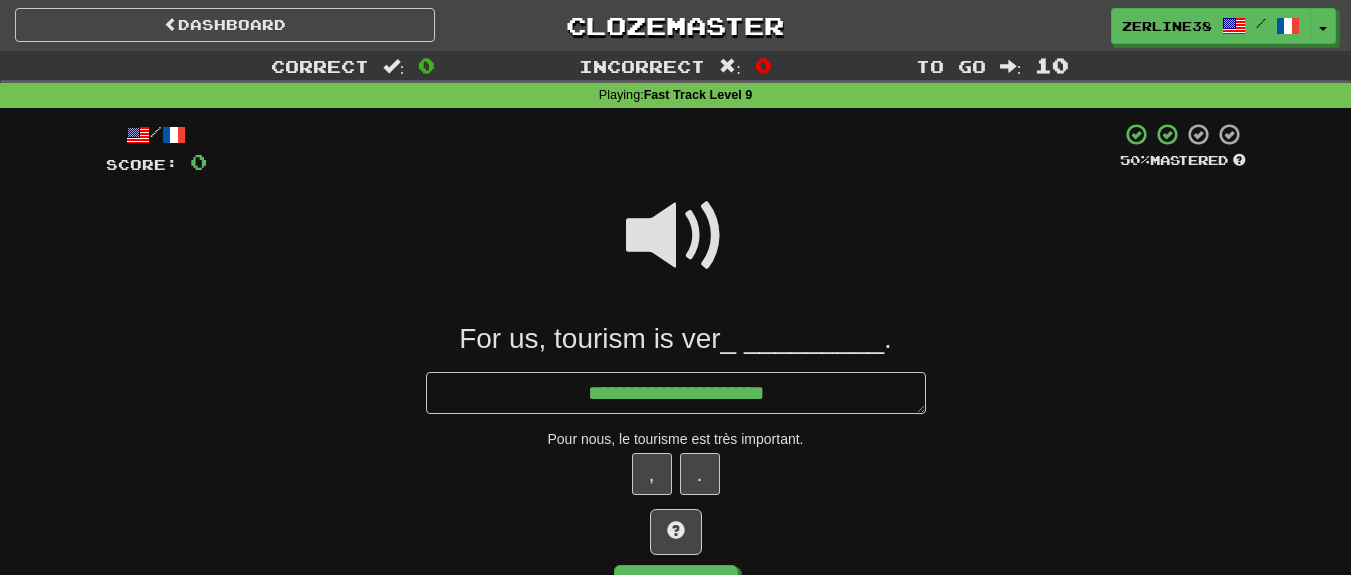 type on "*" 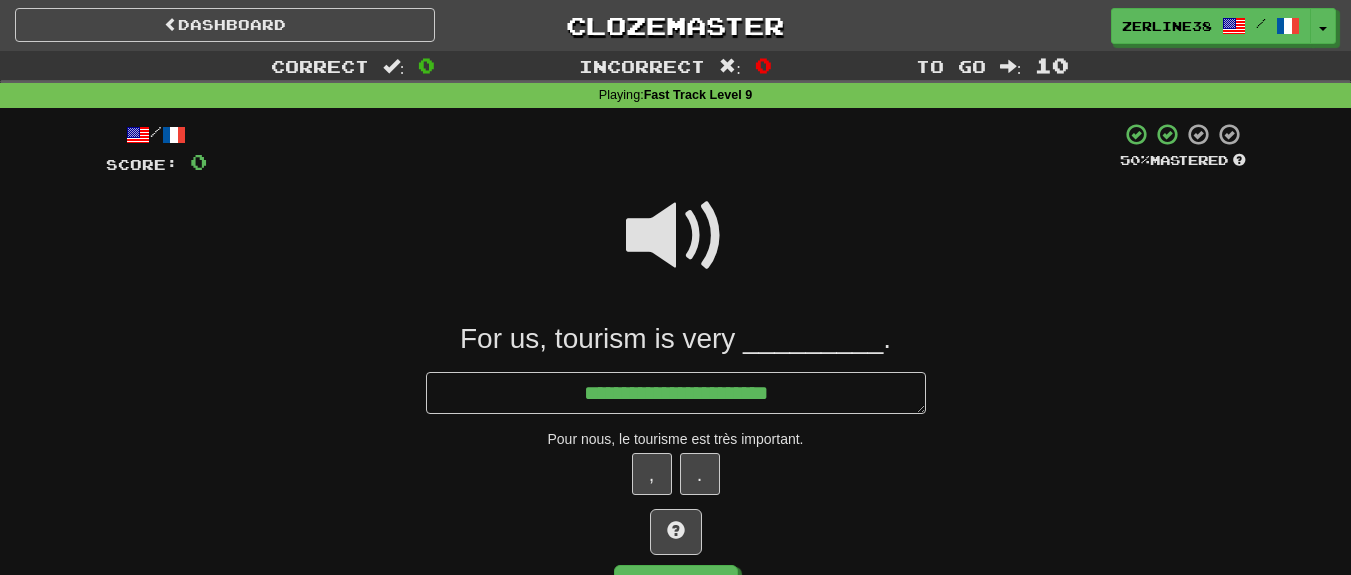 type on "*" 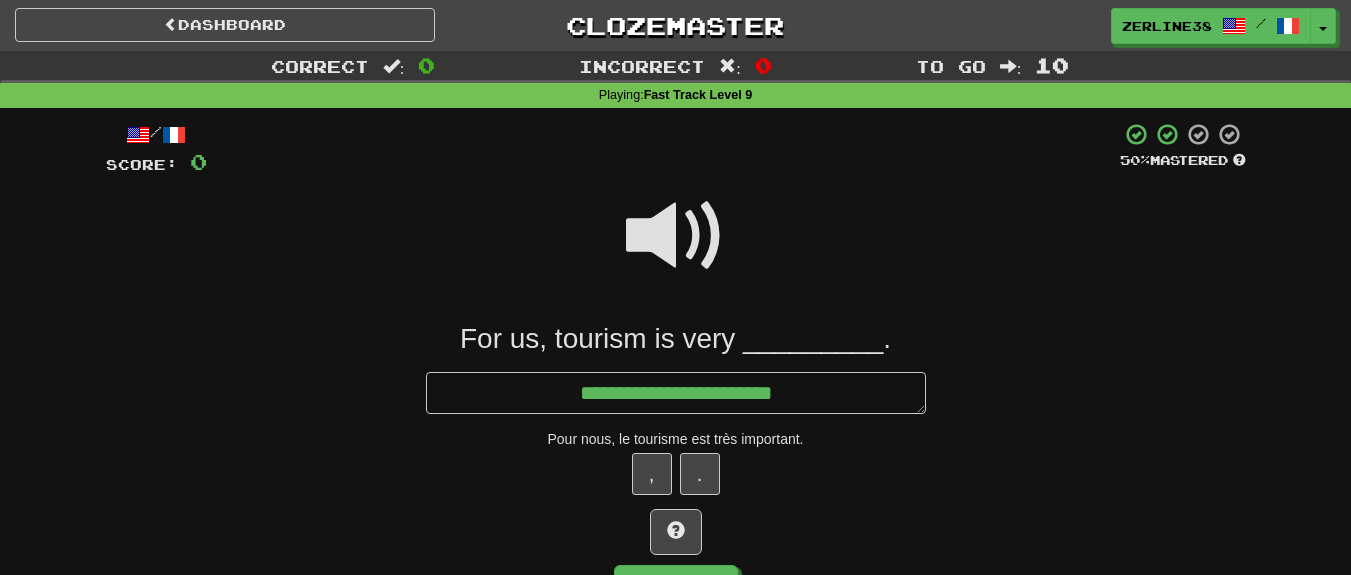 type on "*" 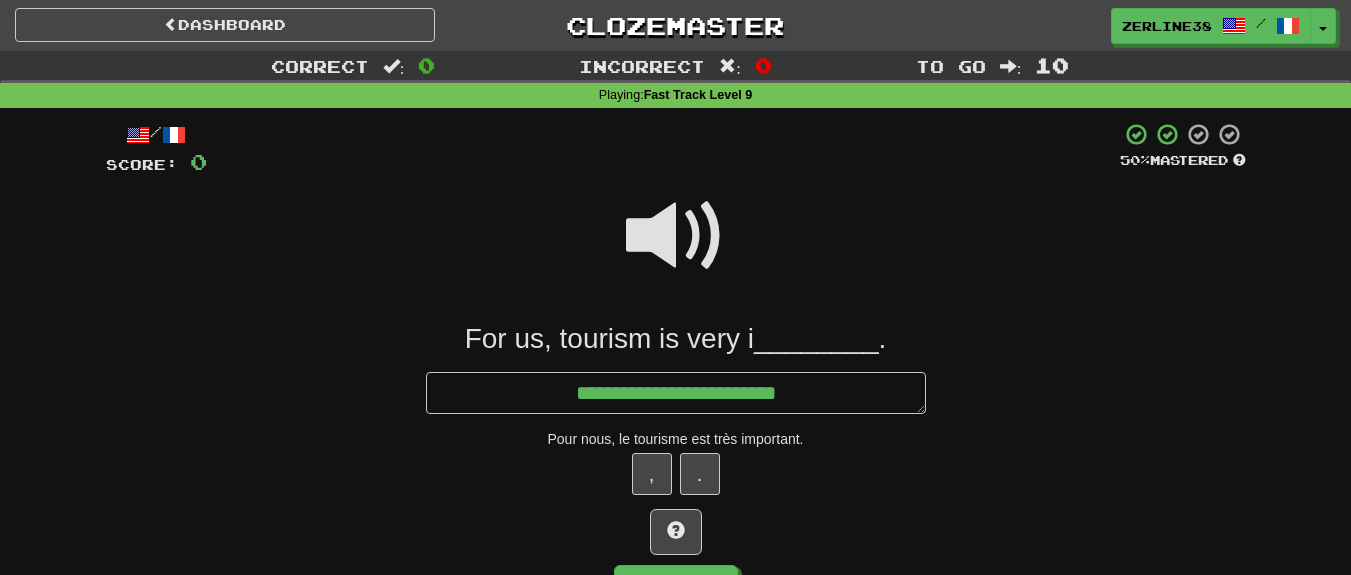 type on "*" 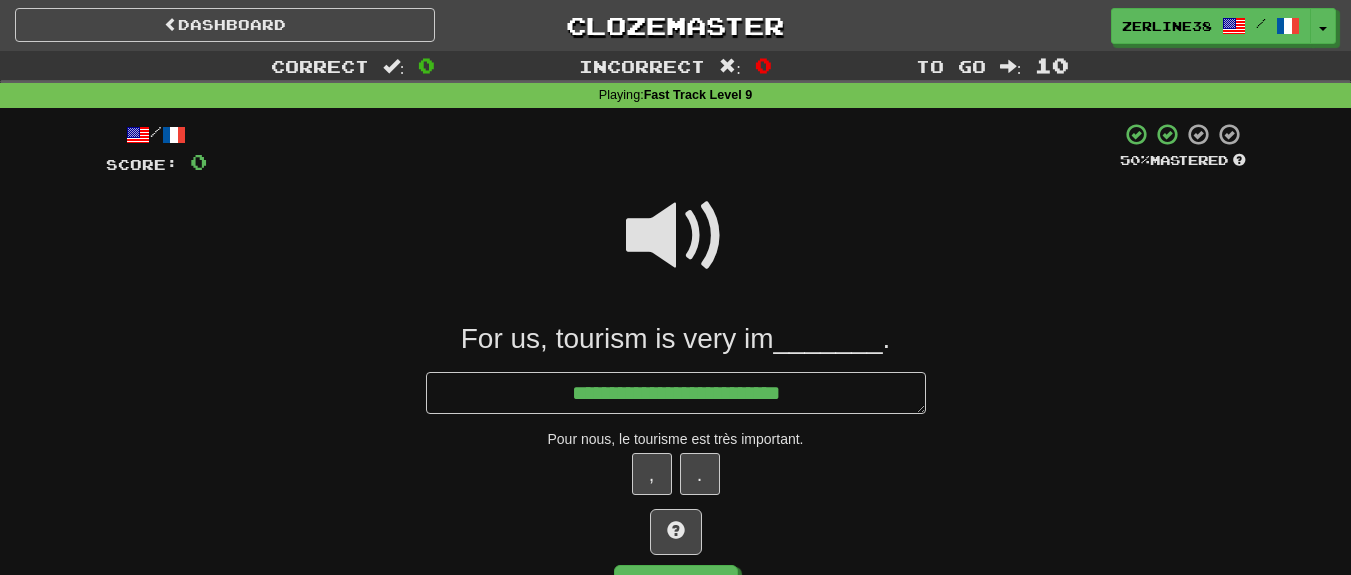 type on "*" 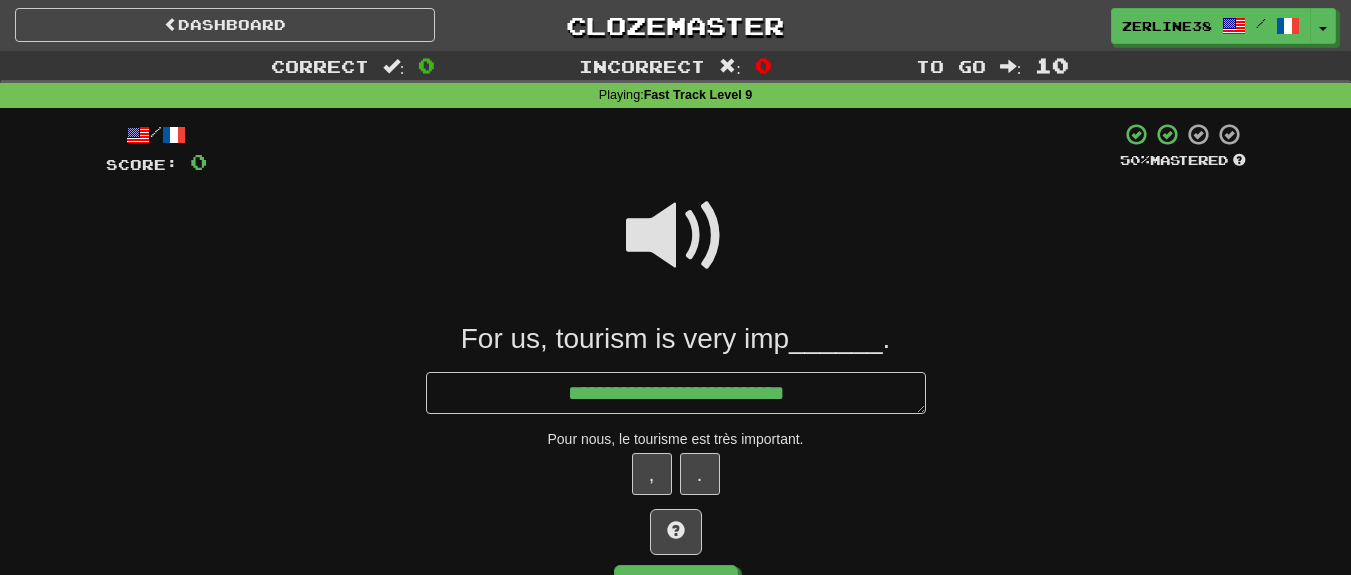 type on "*" 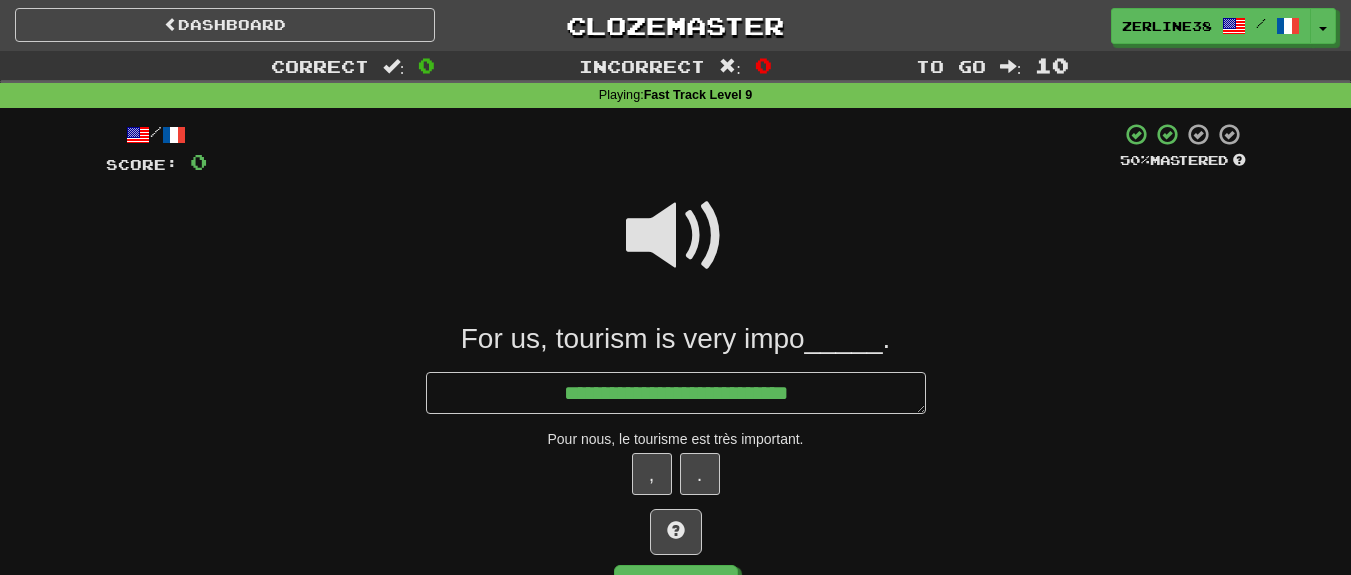 type on "*" 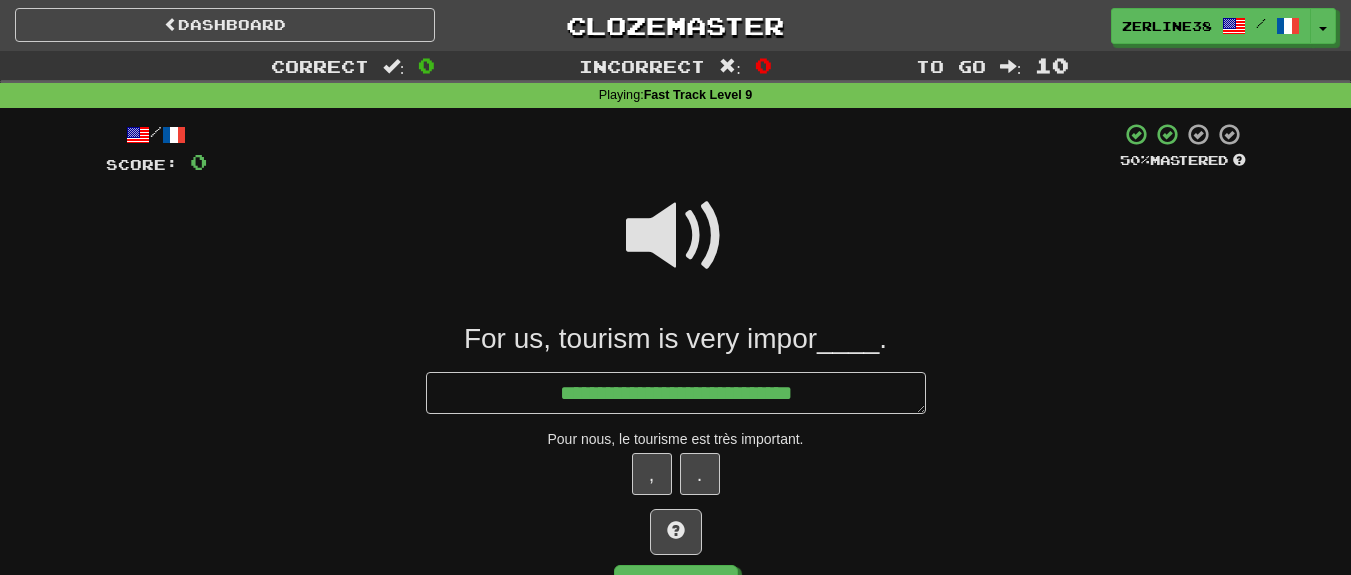 type on "*" 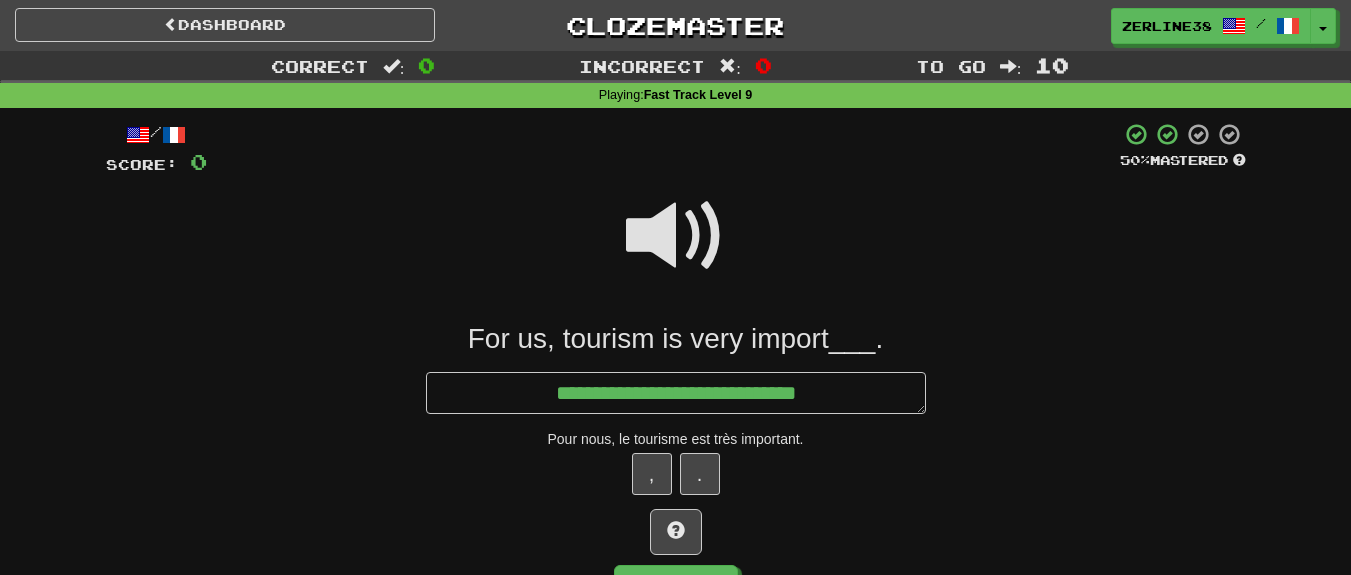 type on "*" 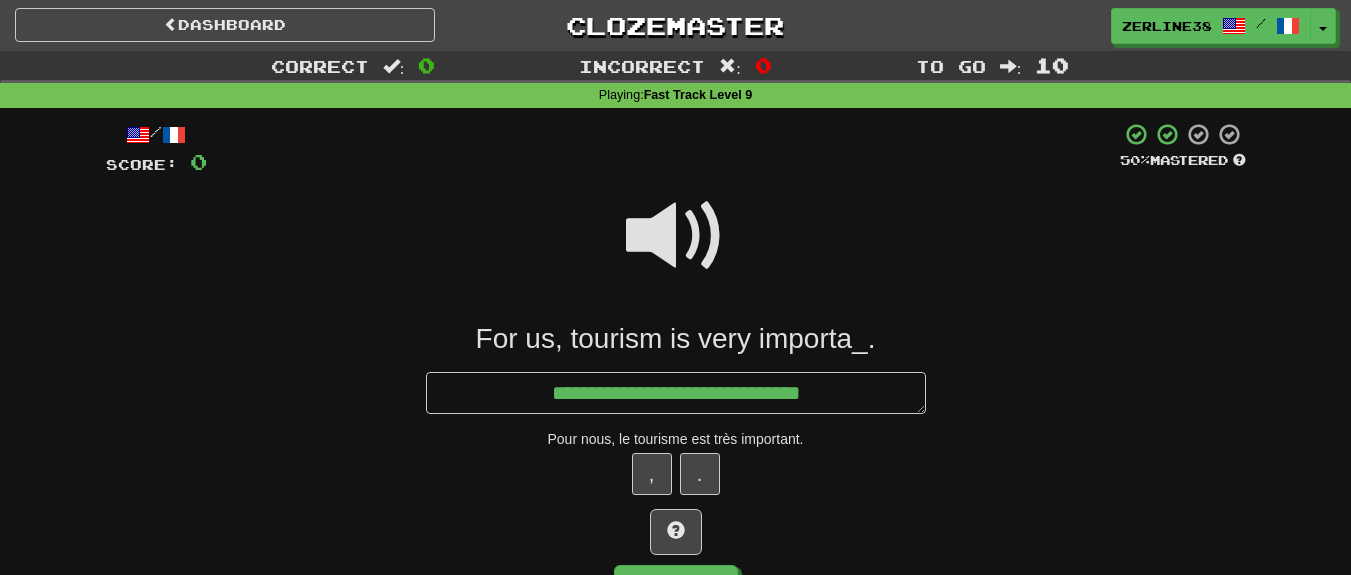 type on "*" 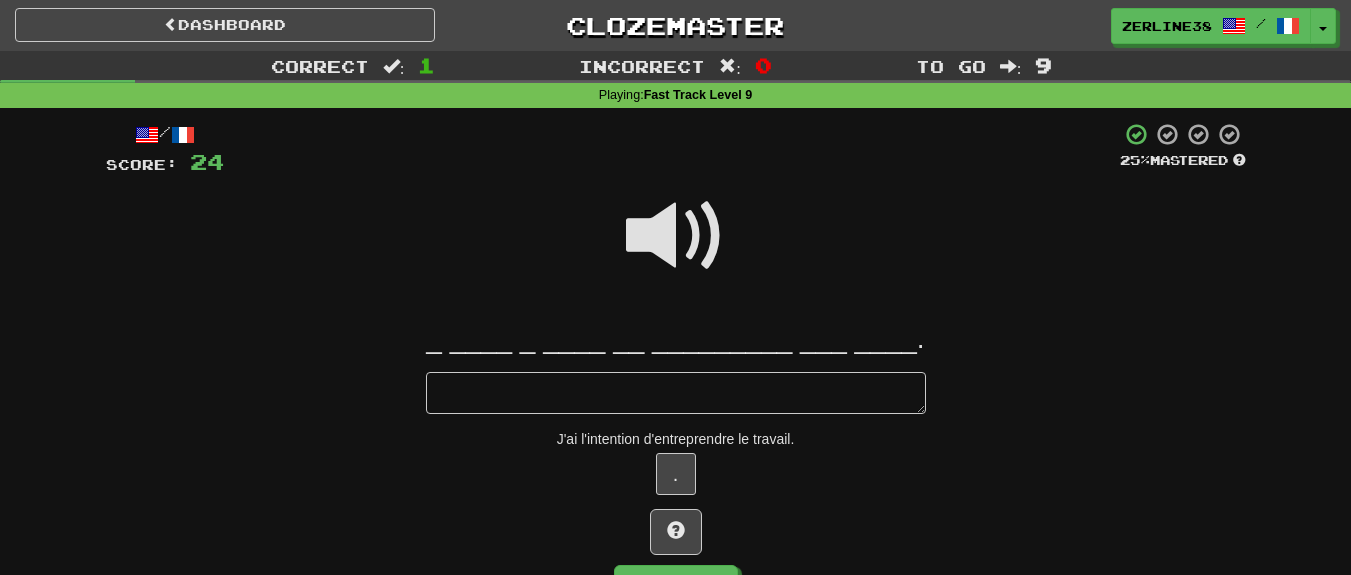 type on "*" 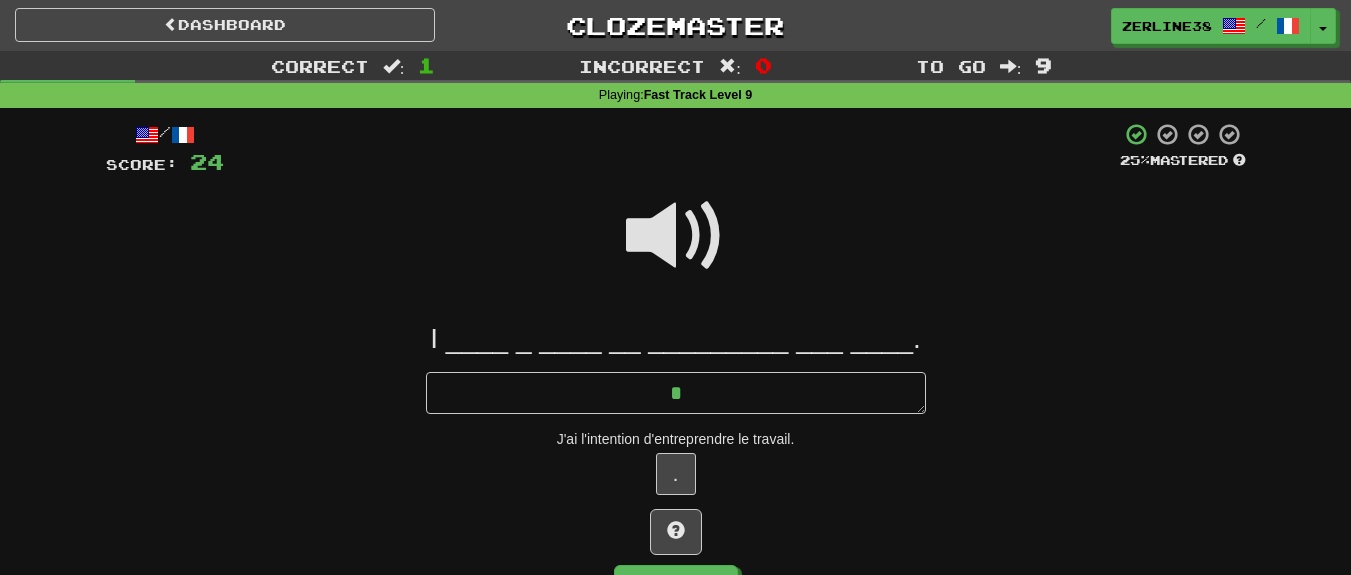 type on "*" 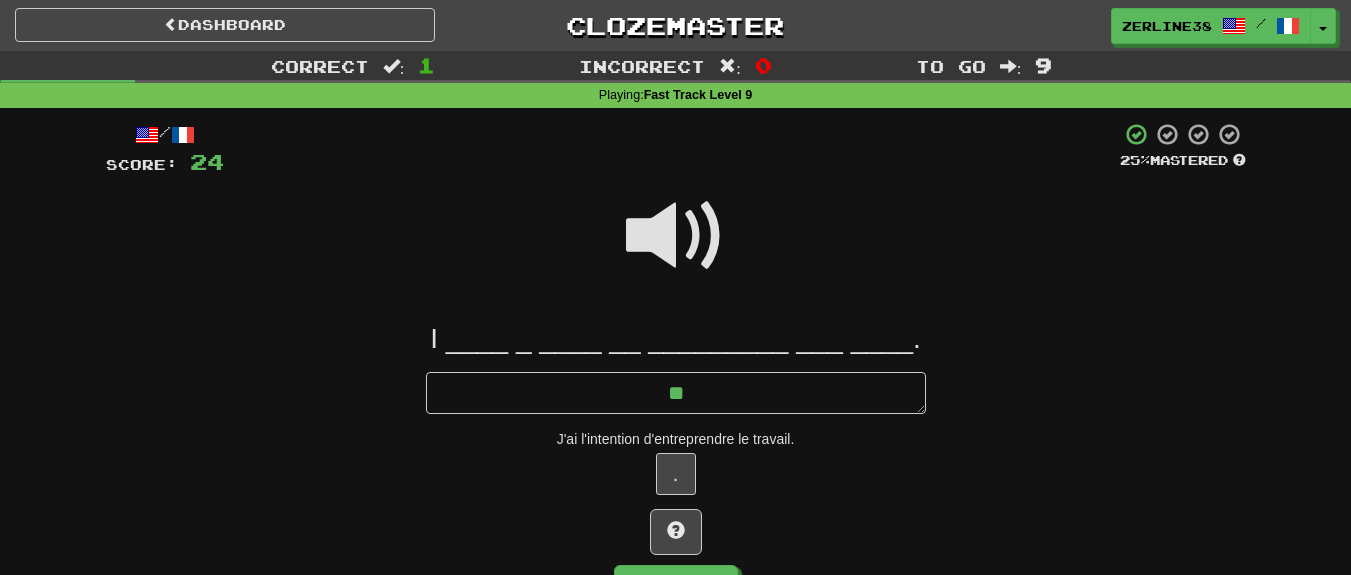 type on "*" 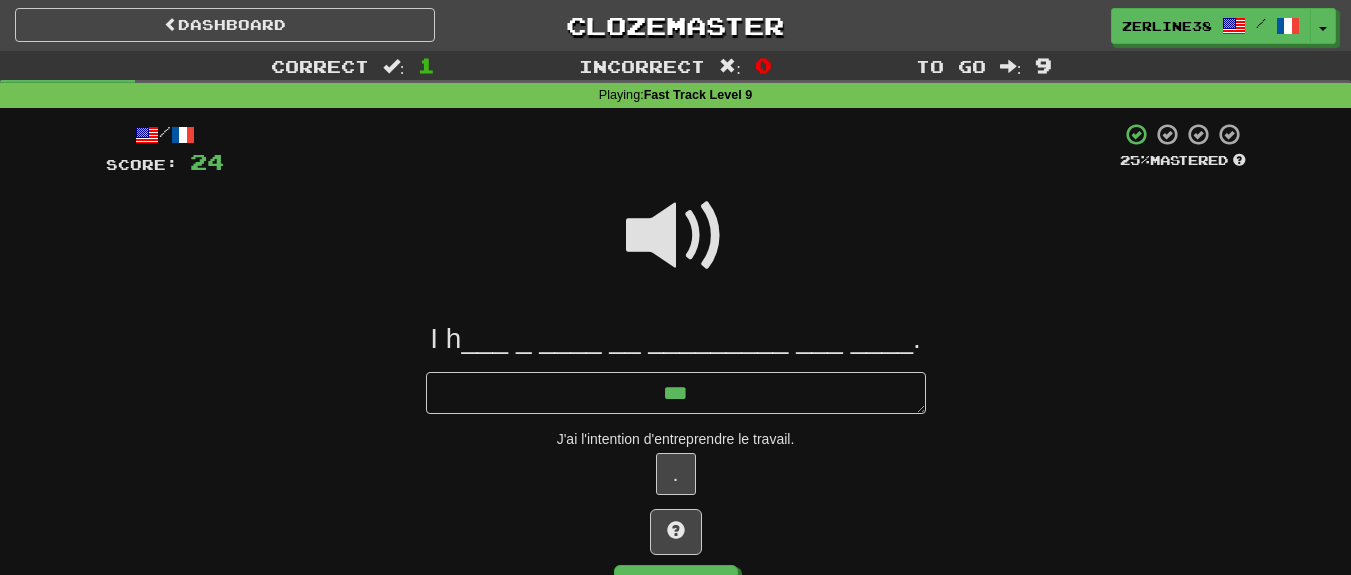 type on "*" 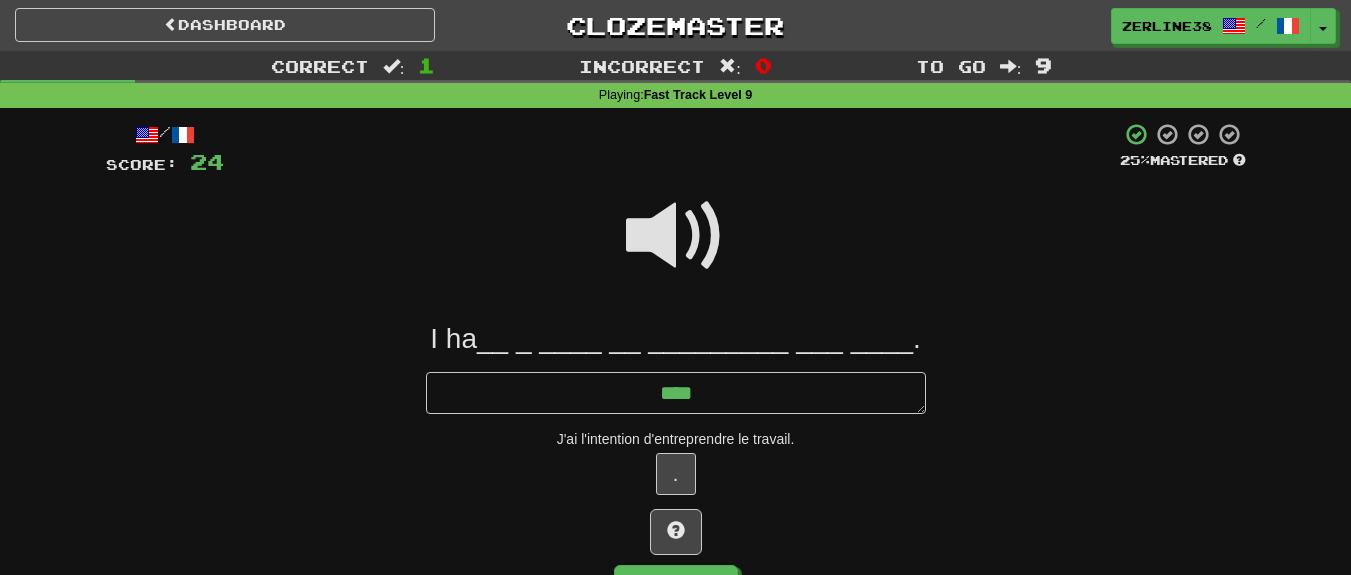 type on "*" 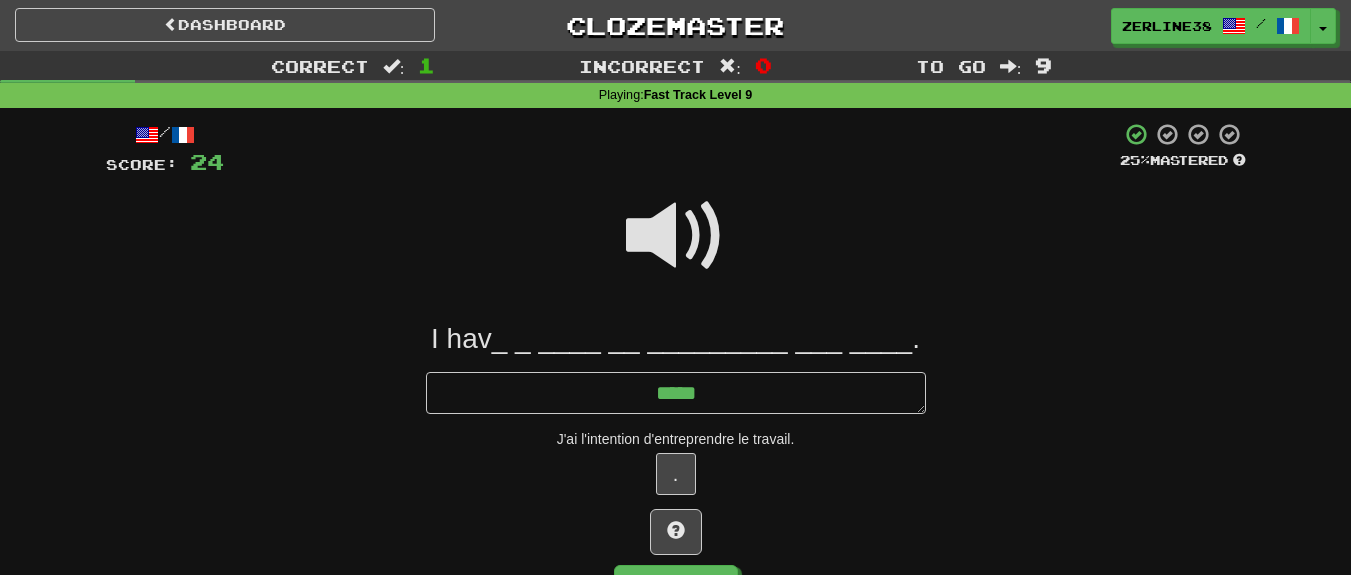 type on "*" 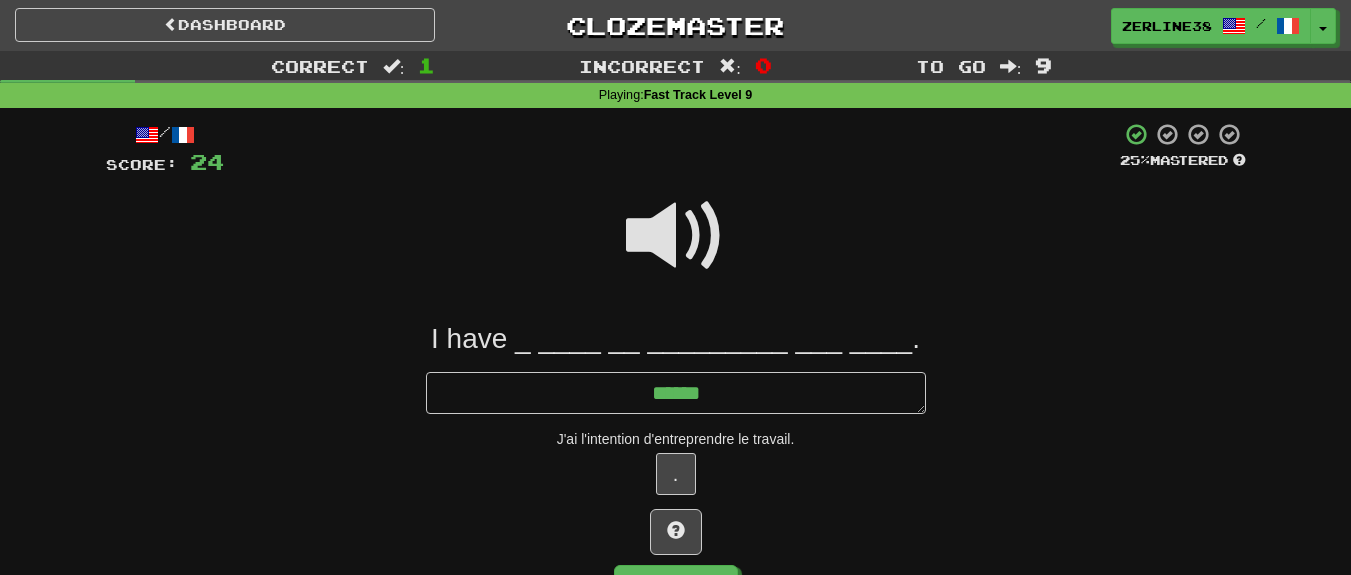 type on "*" 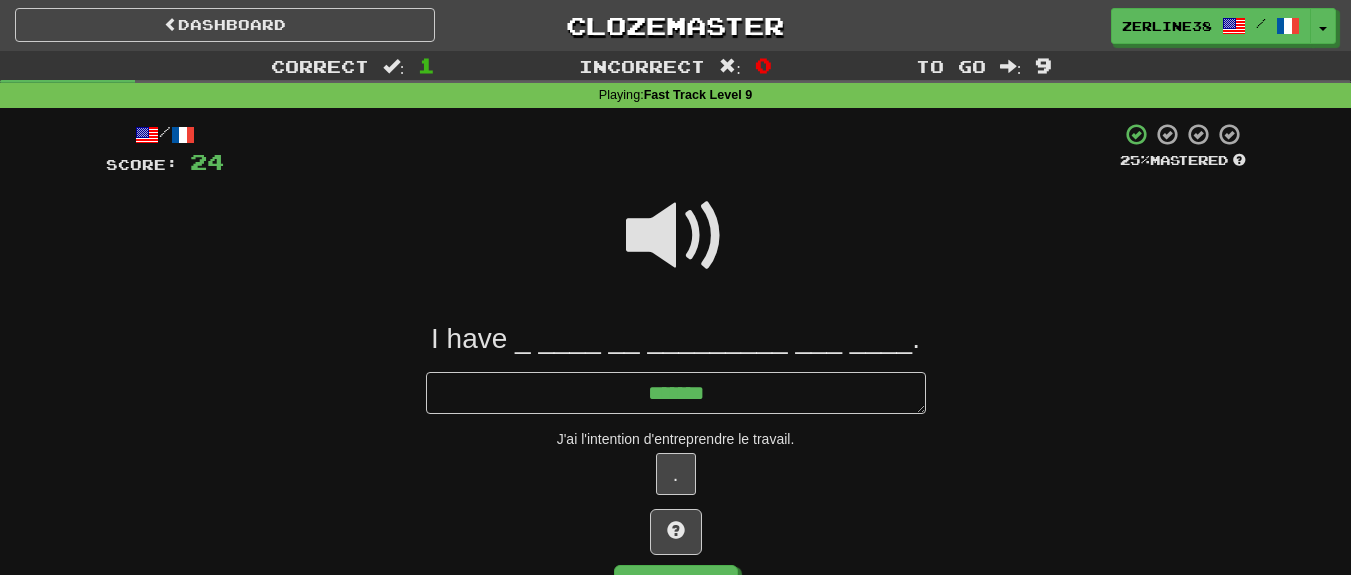 type on "*" 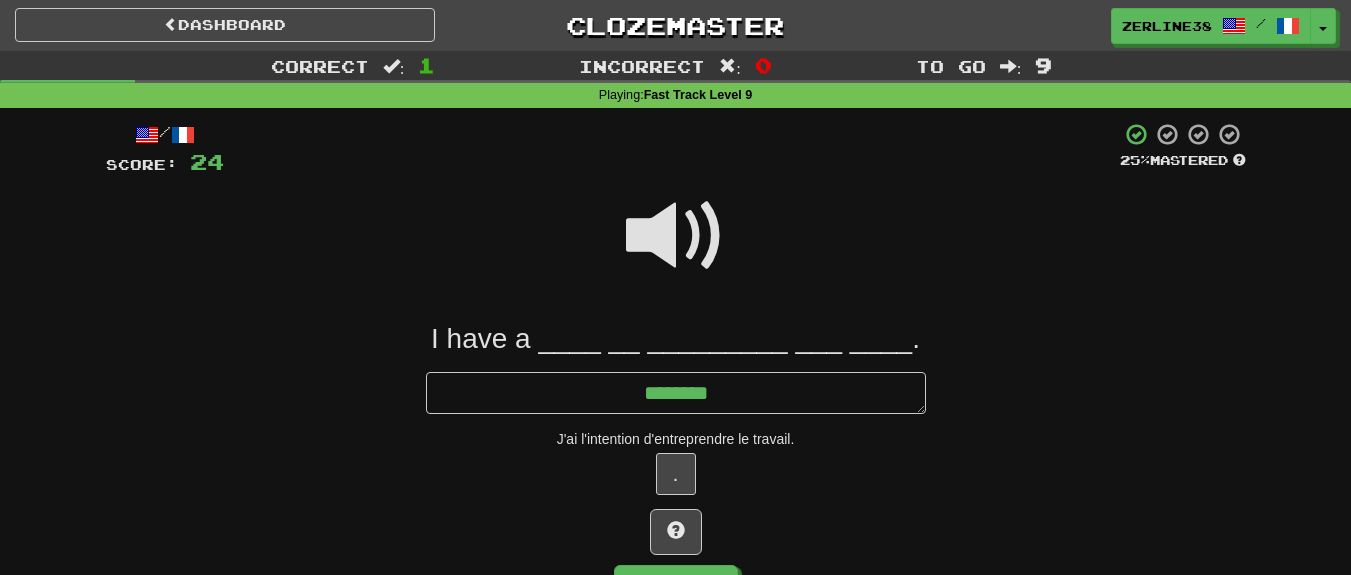 type on "*" 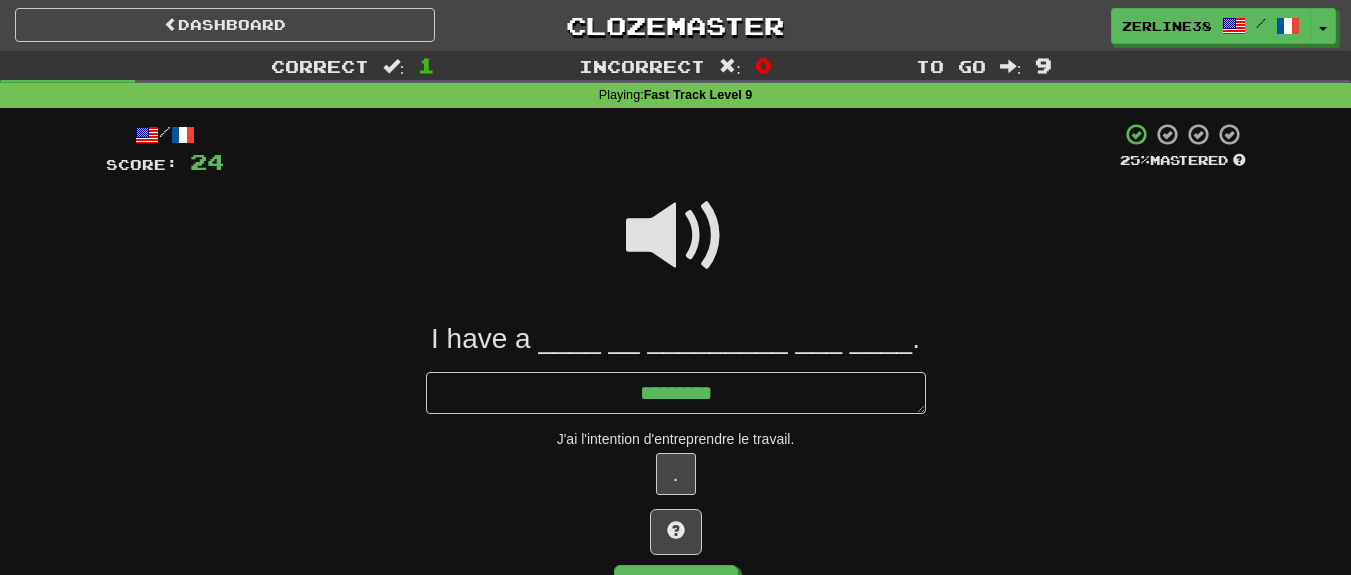 type on "*" 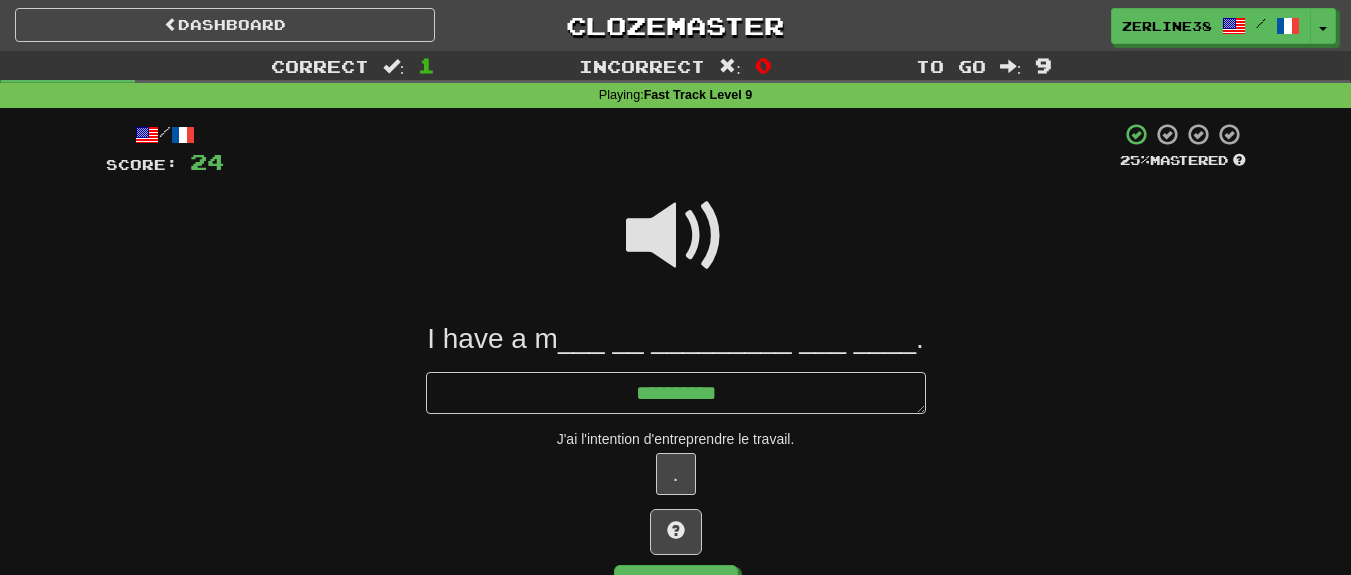 type on "*" 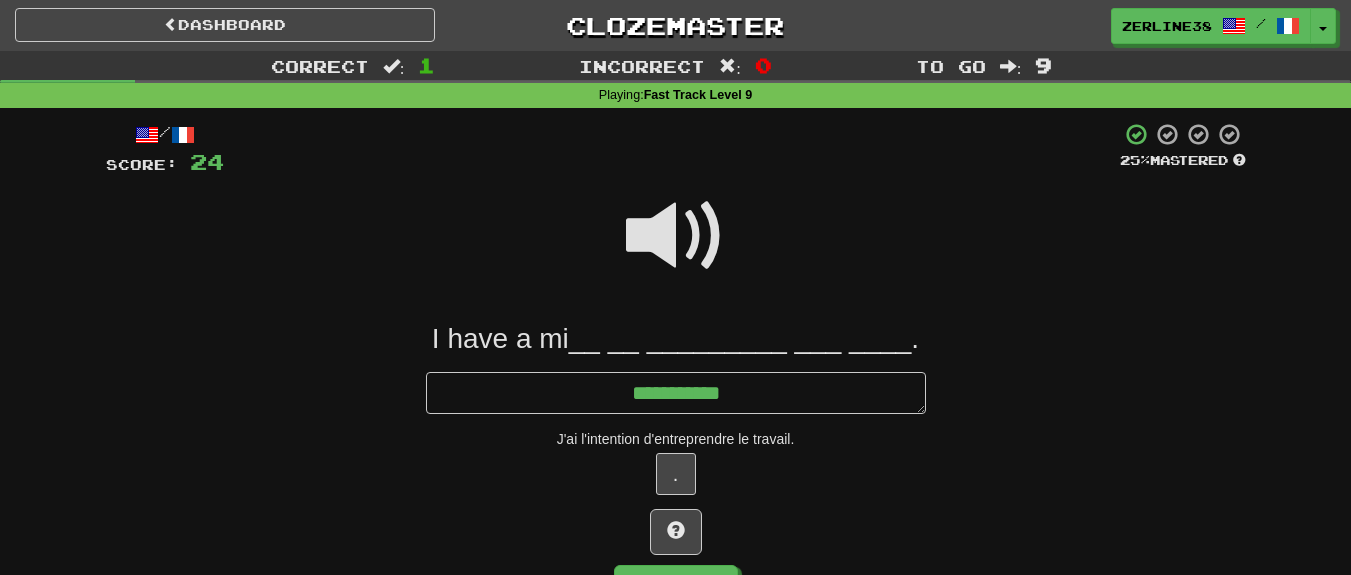 type on "*" 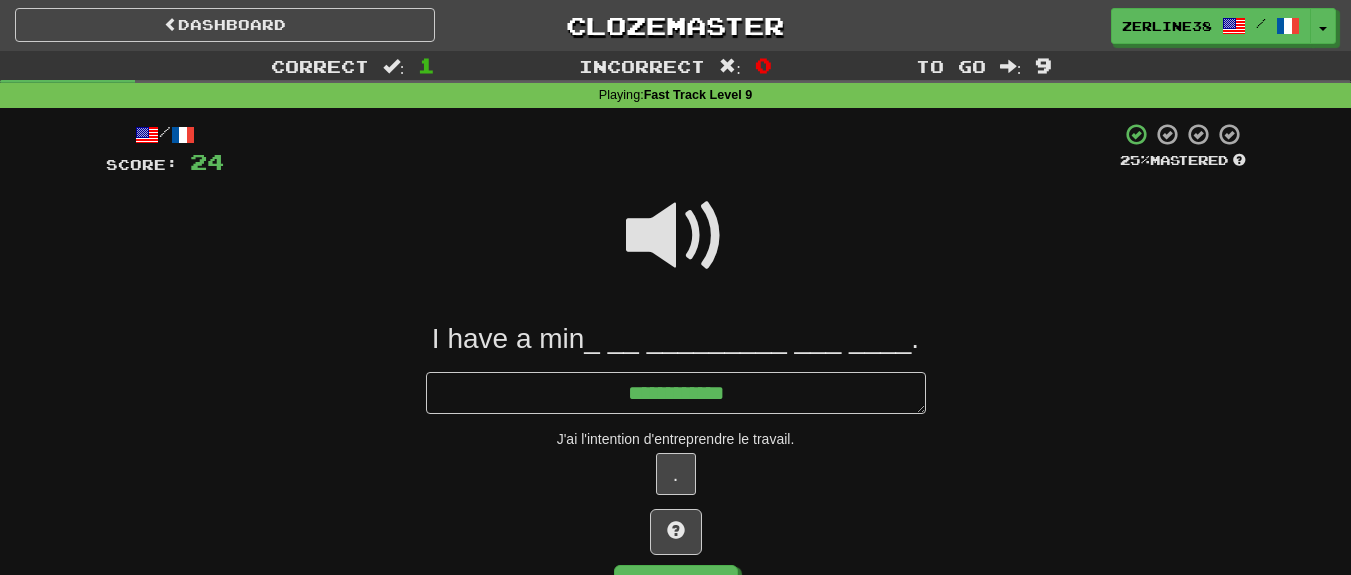 type on "*" 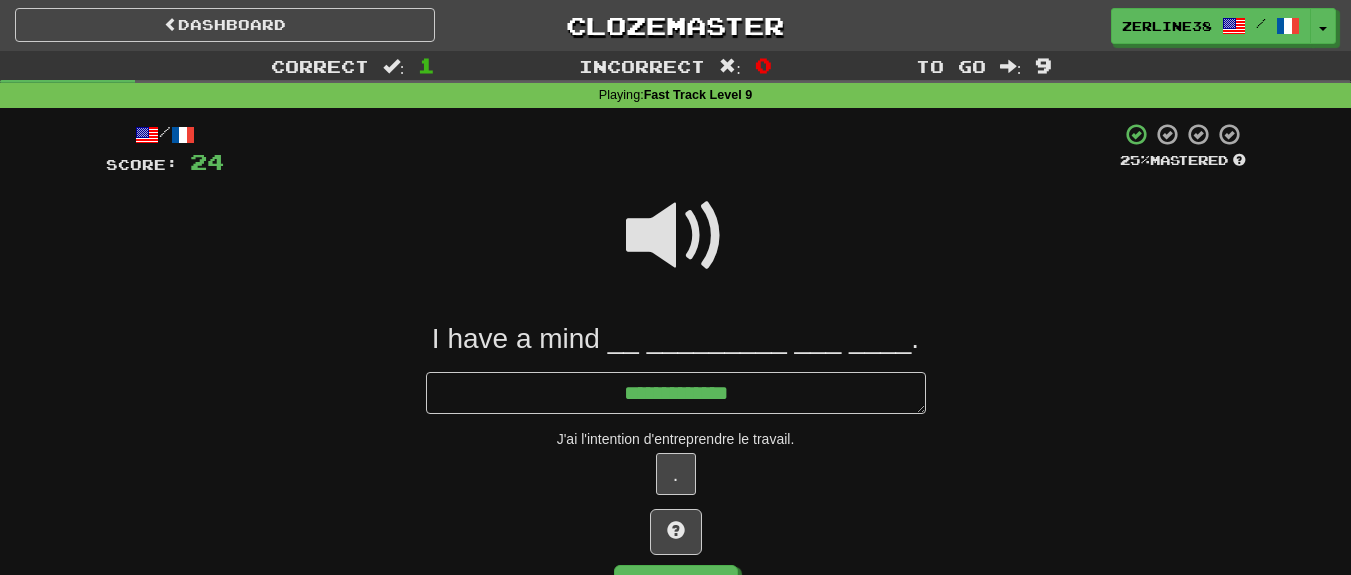 type on "*" 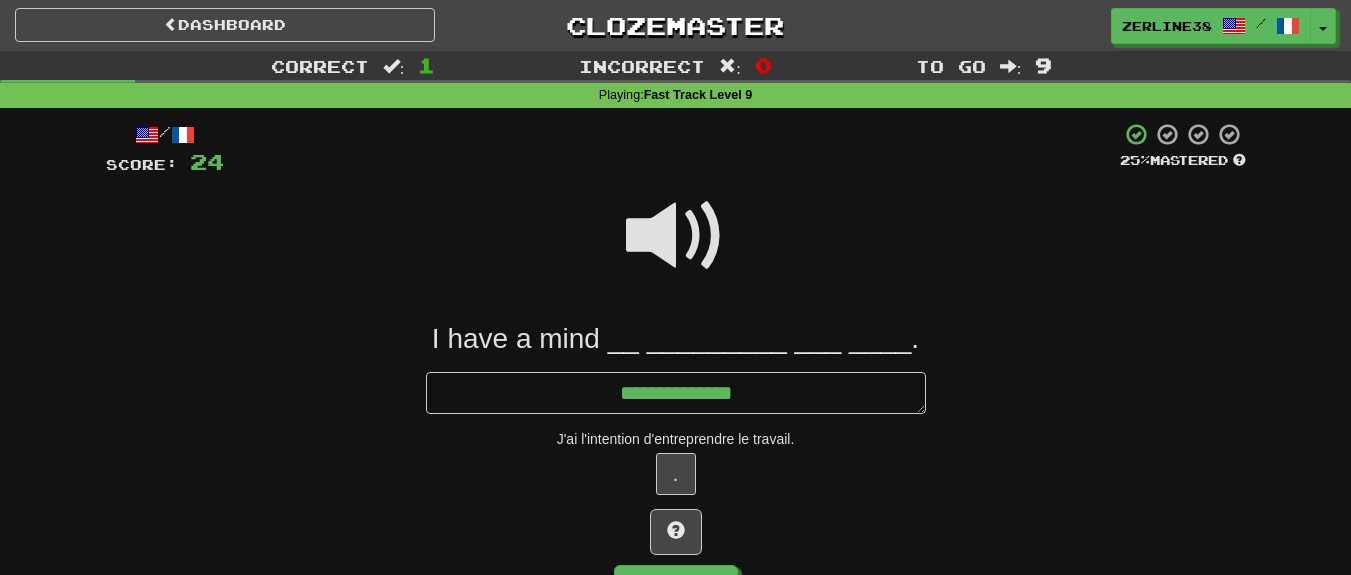 type on "*" 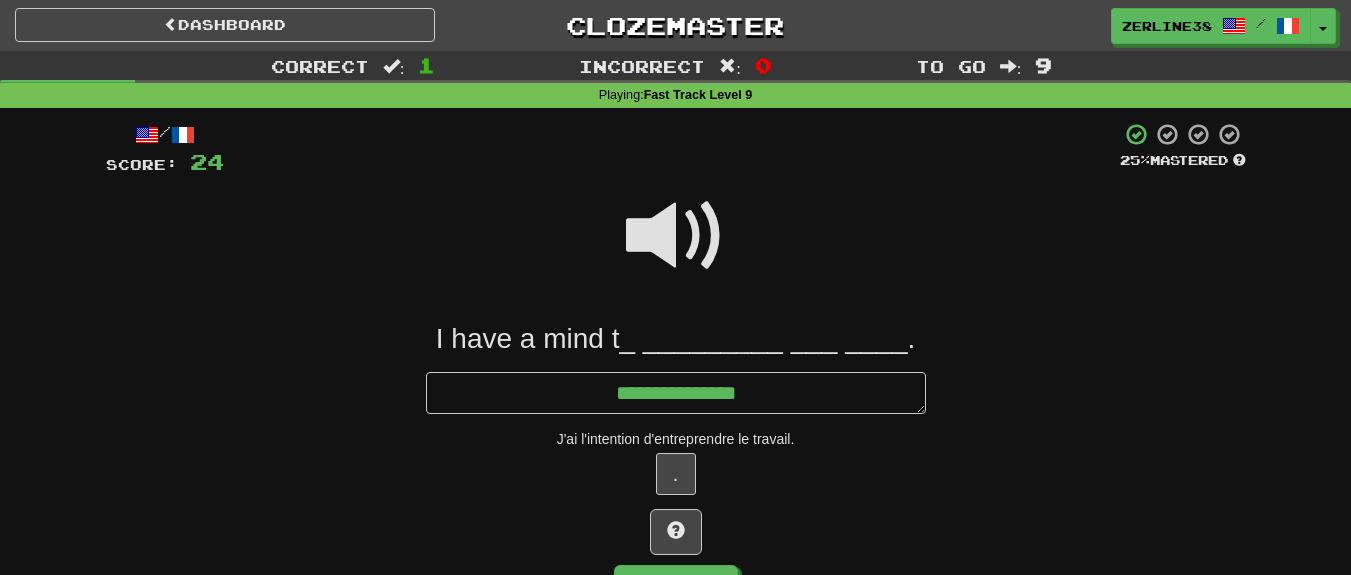 type on "*" 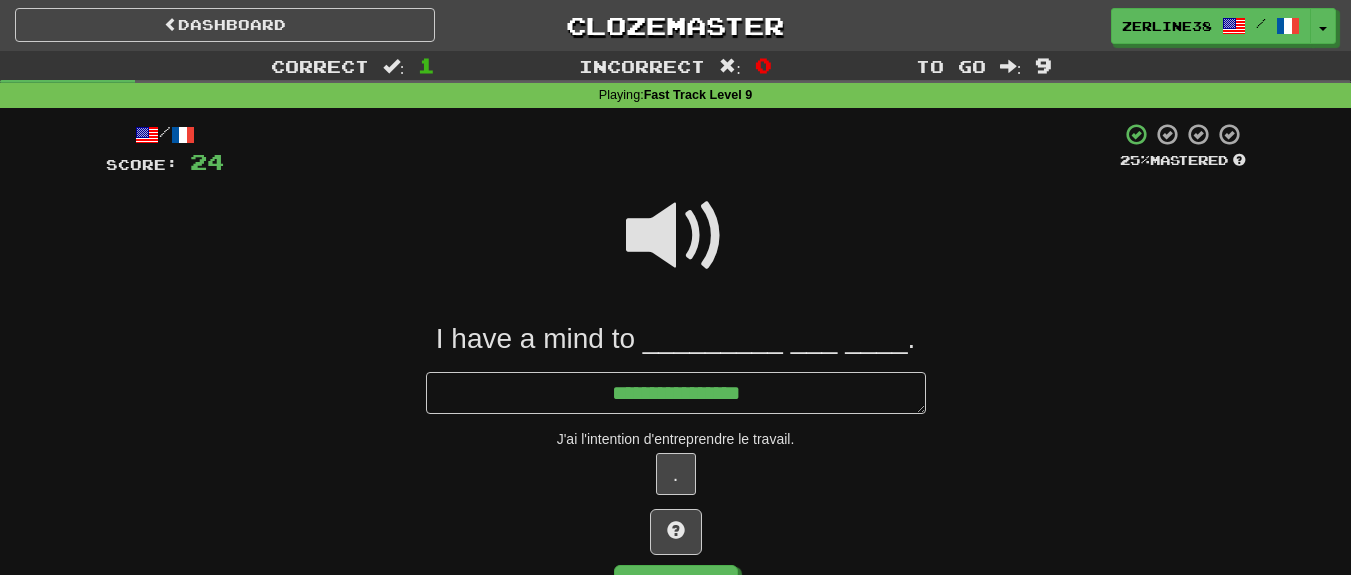 type on "*" 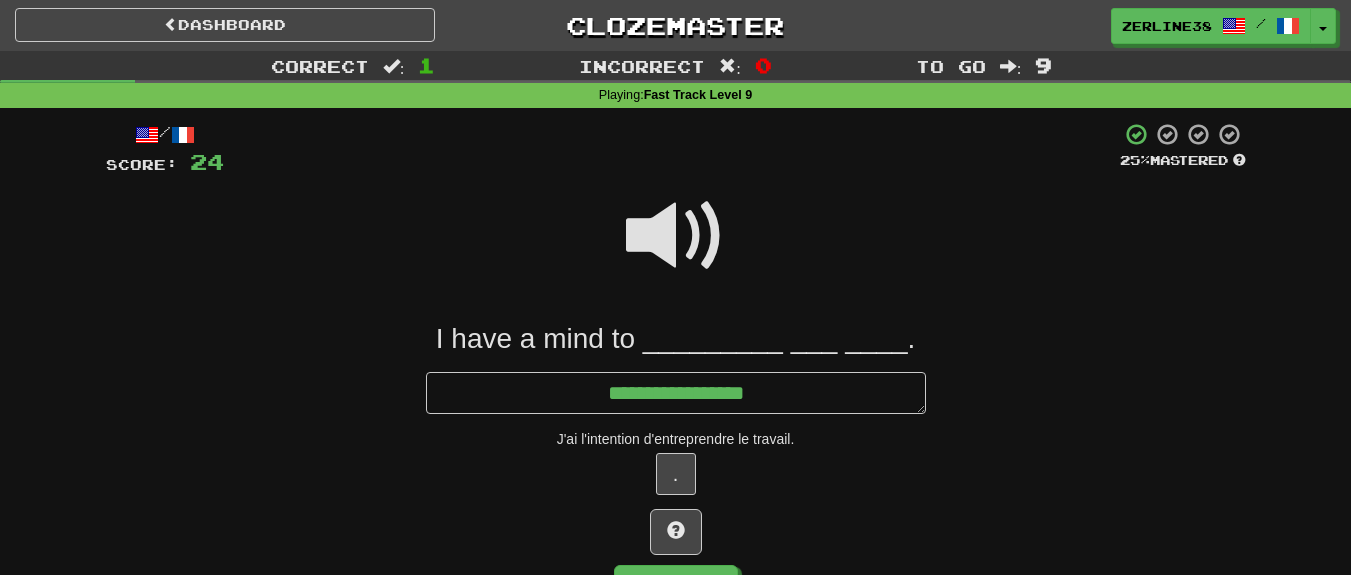 type on "*" 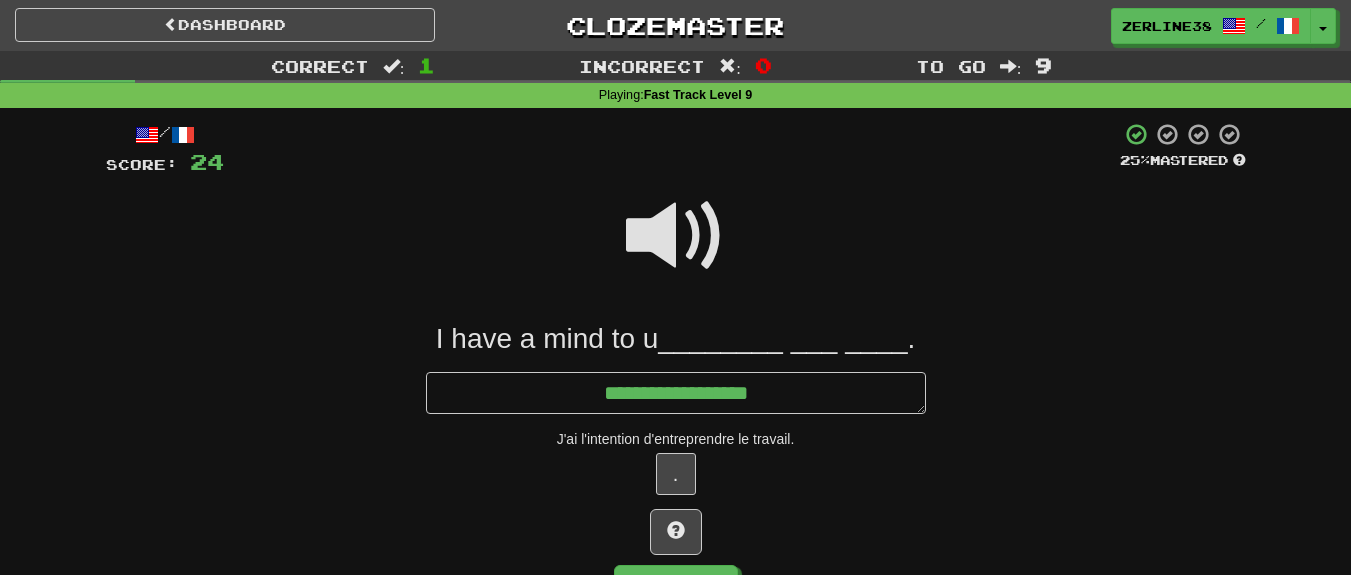 type on "*" 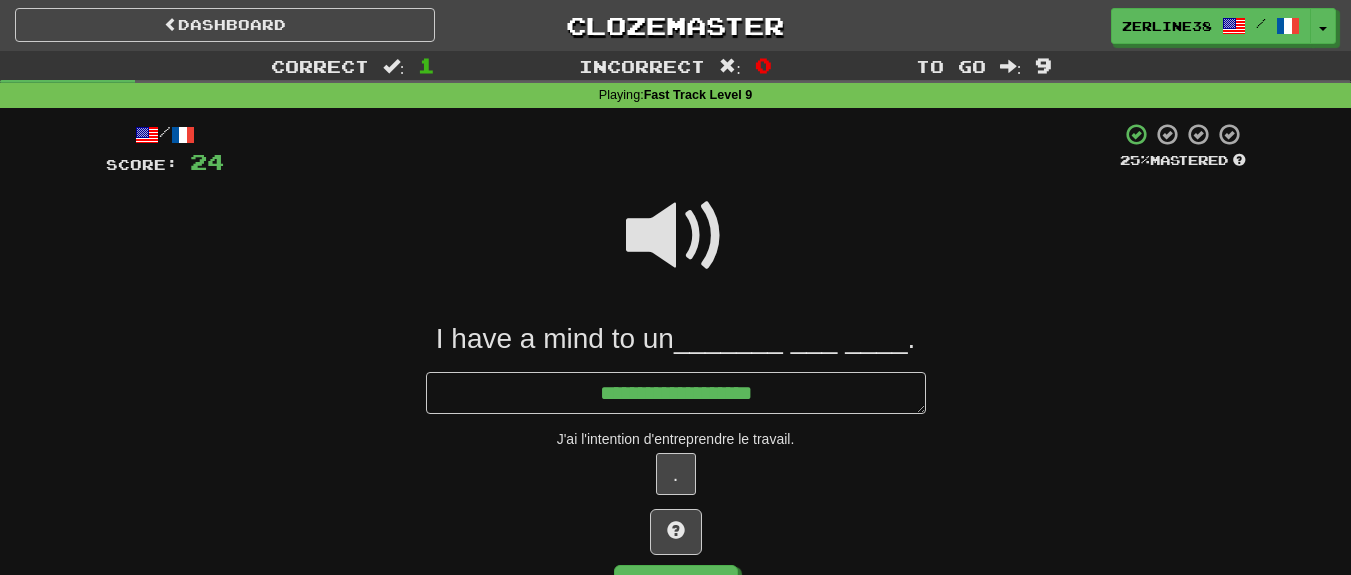 type on "*" 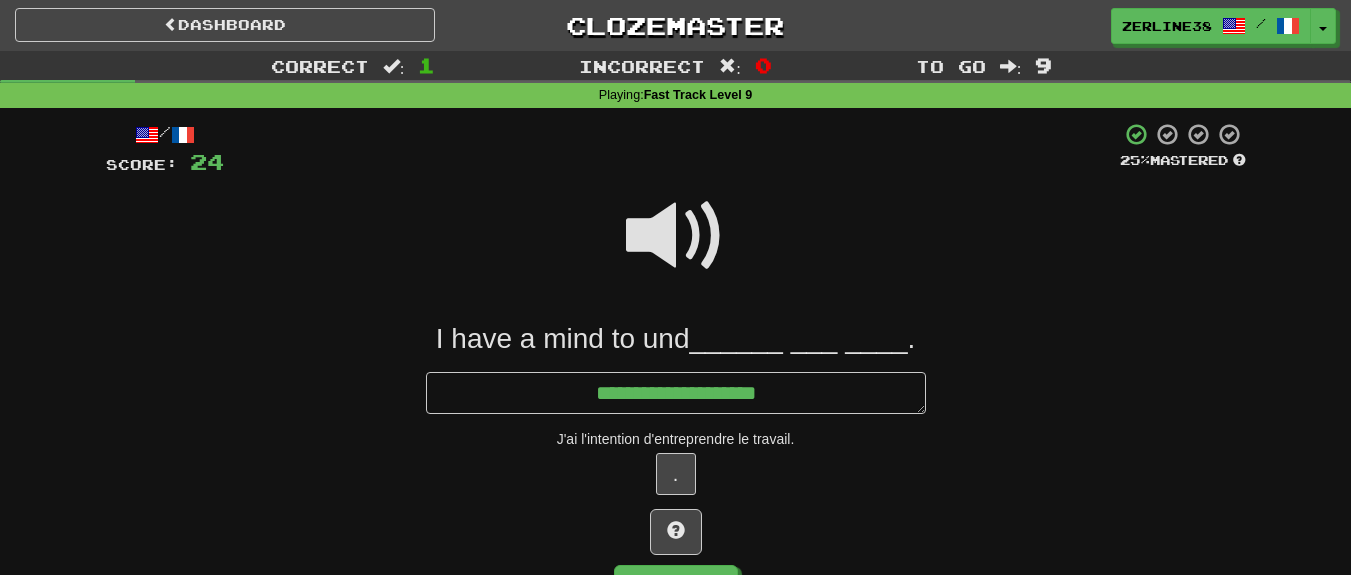 type on "*" 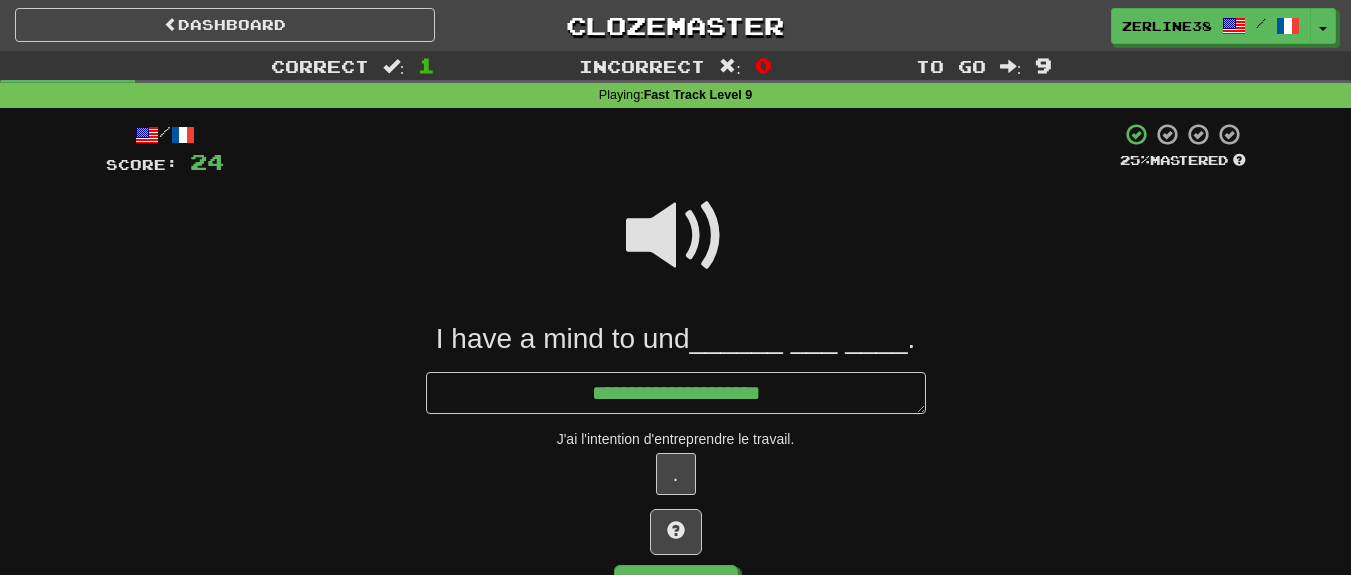 type on "*" 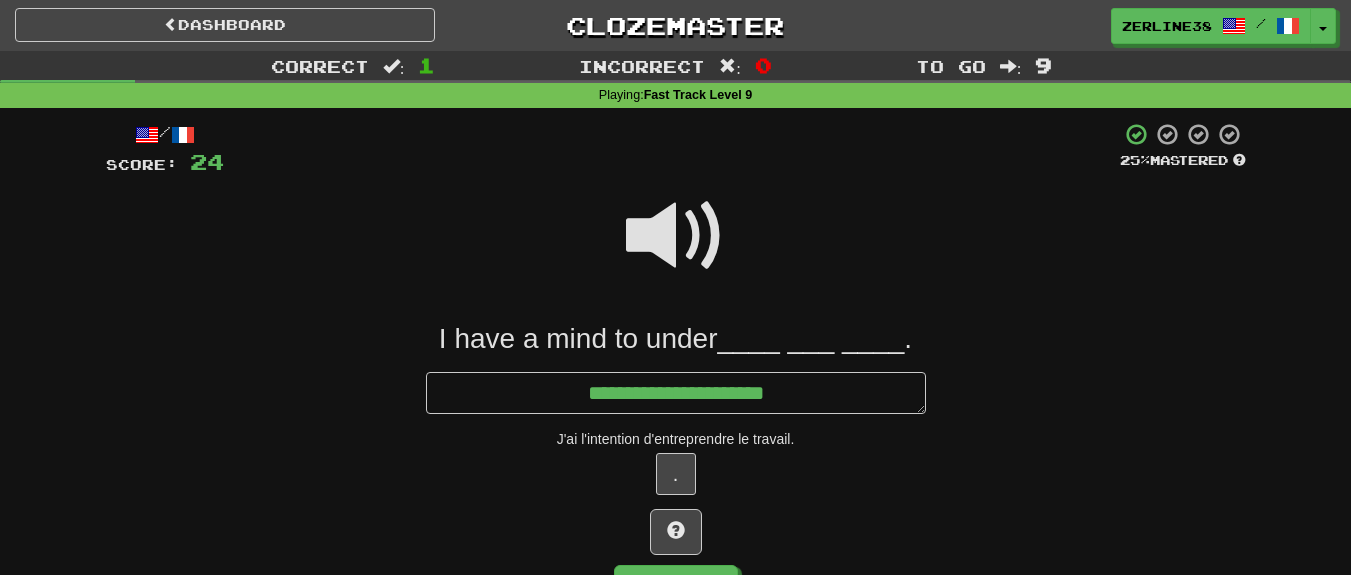 type on "*" 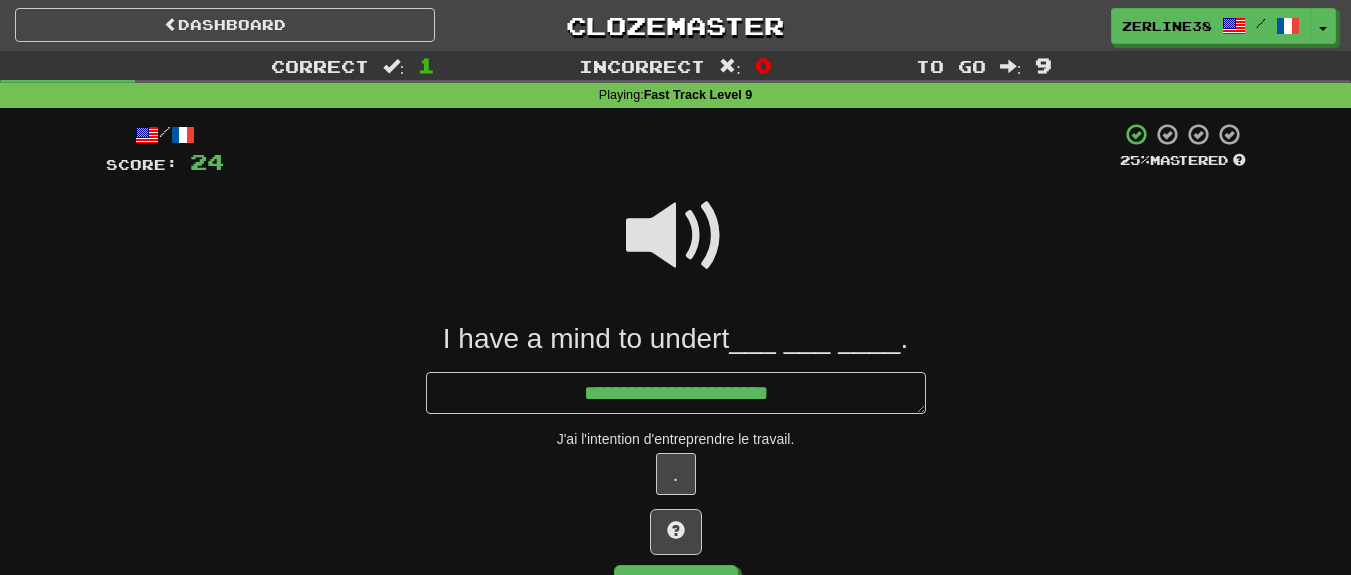 type on "*" 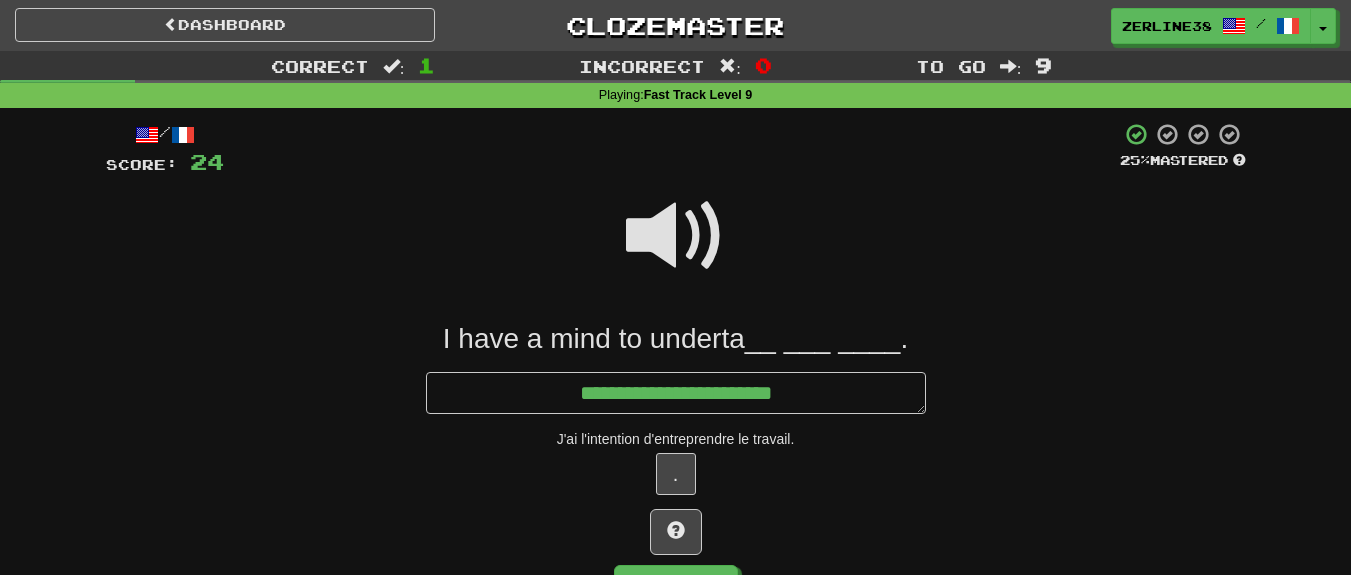 type on "*" 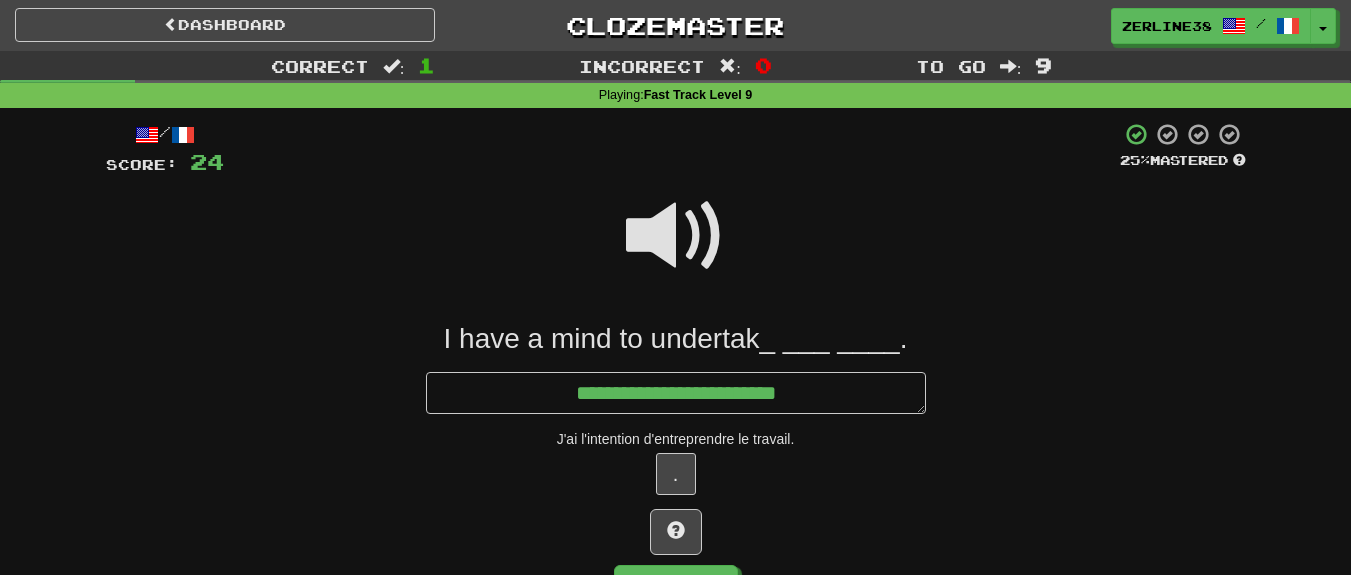 type on "*" 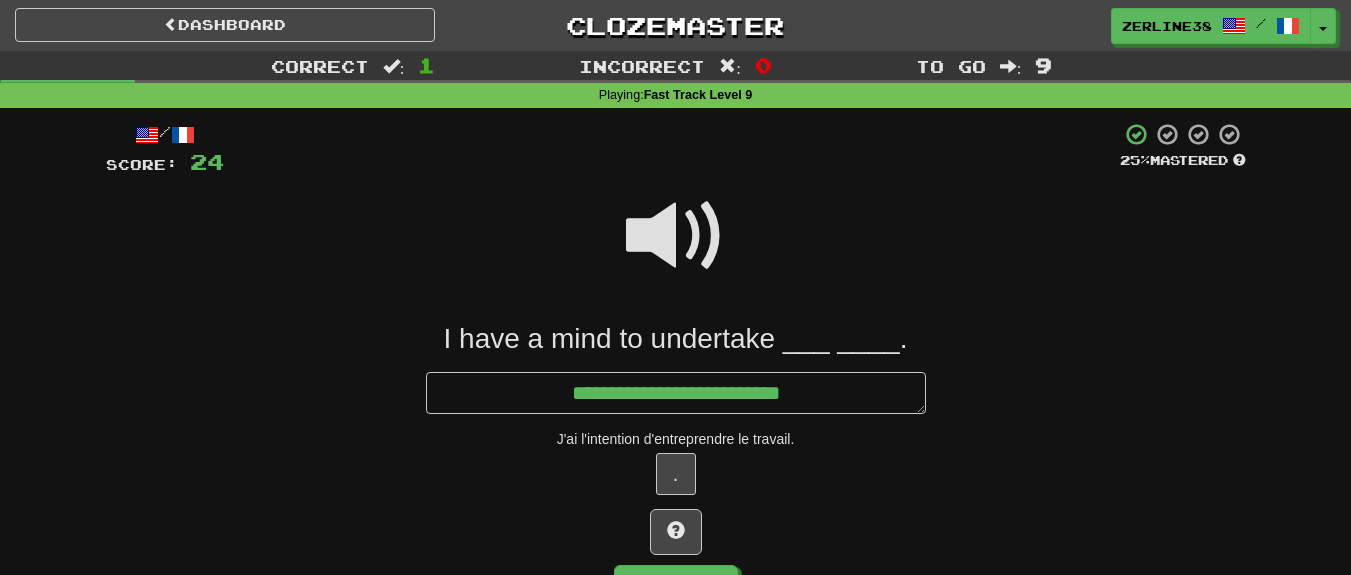 type on "*" 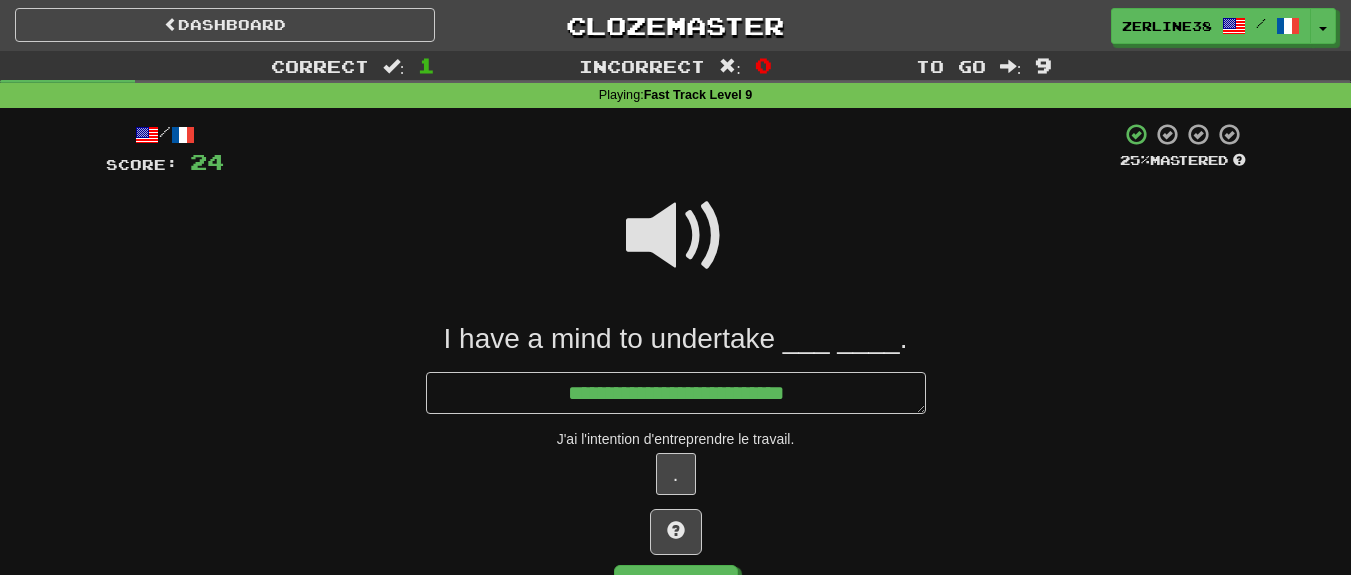 type on "*" 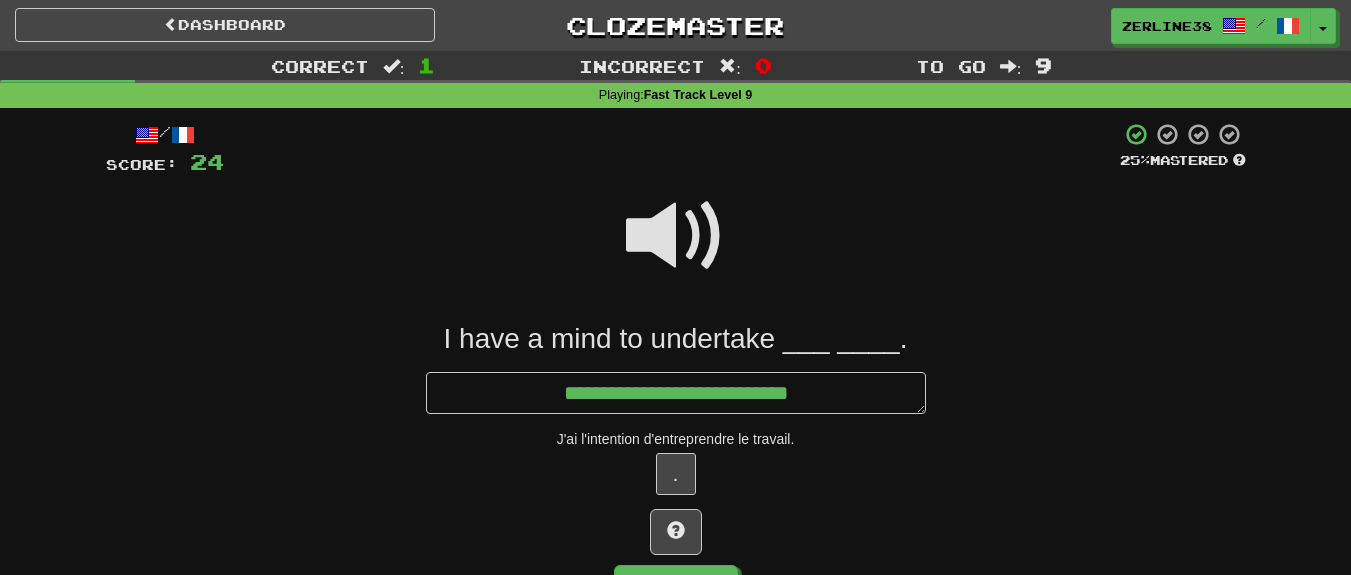 type on "*" 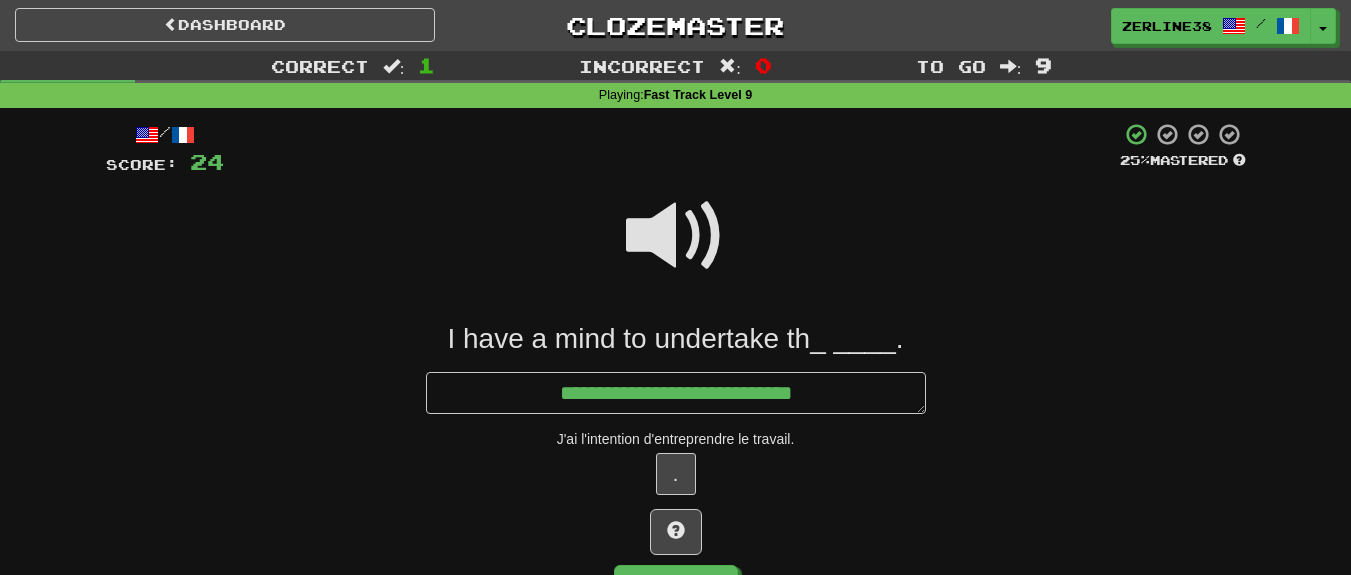type on "*" 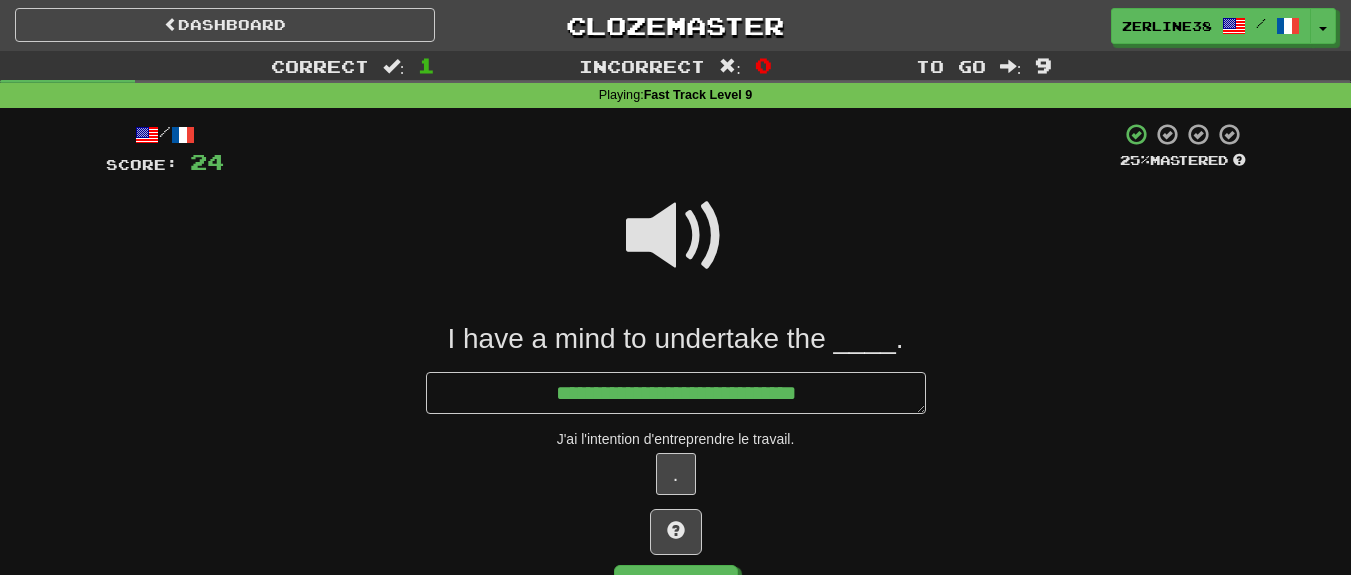 type on "*" 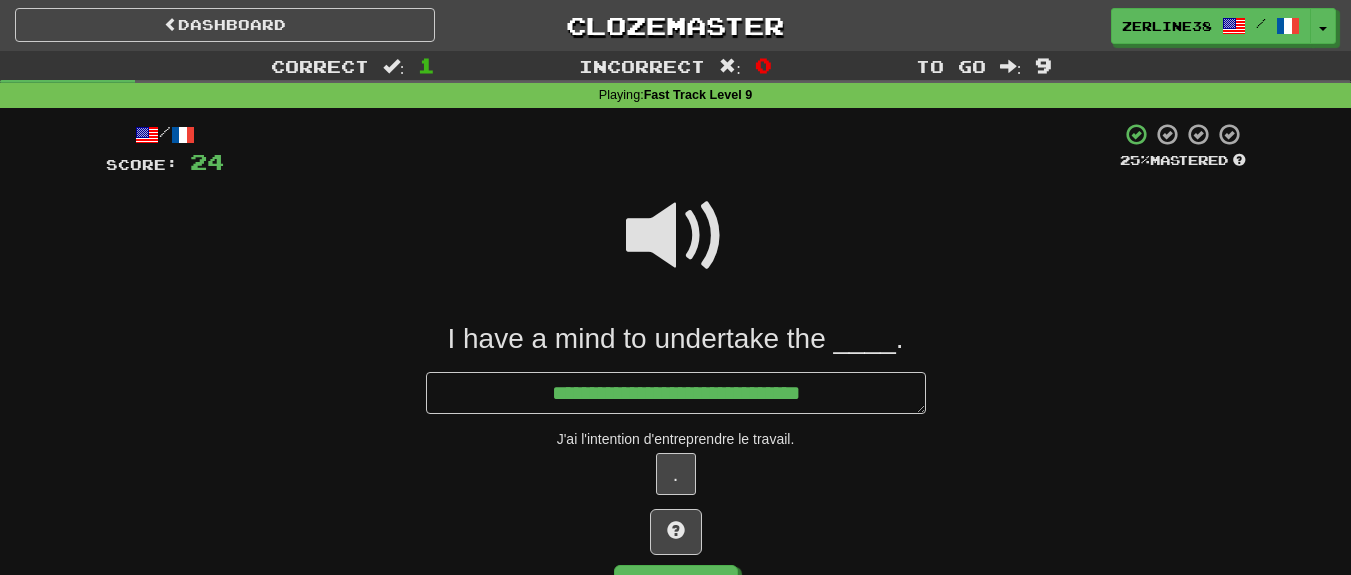 type on "*" 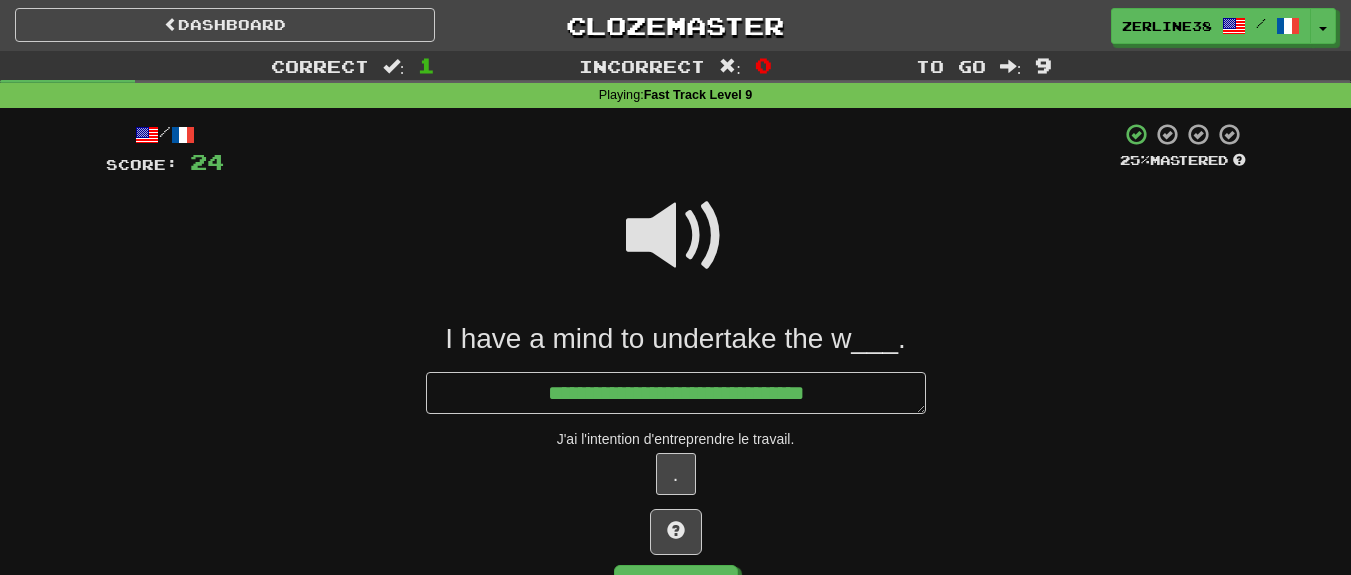 type on "*" 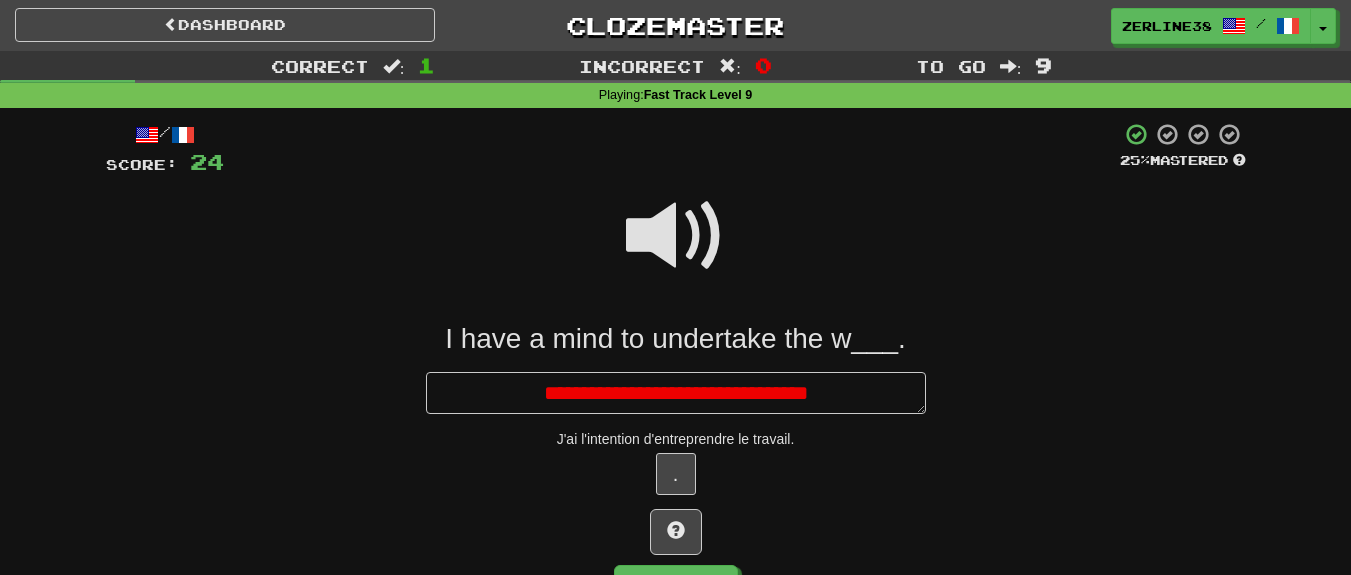 type on "*" 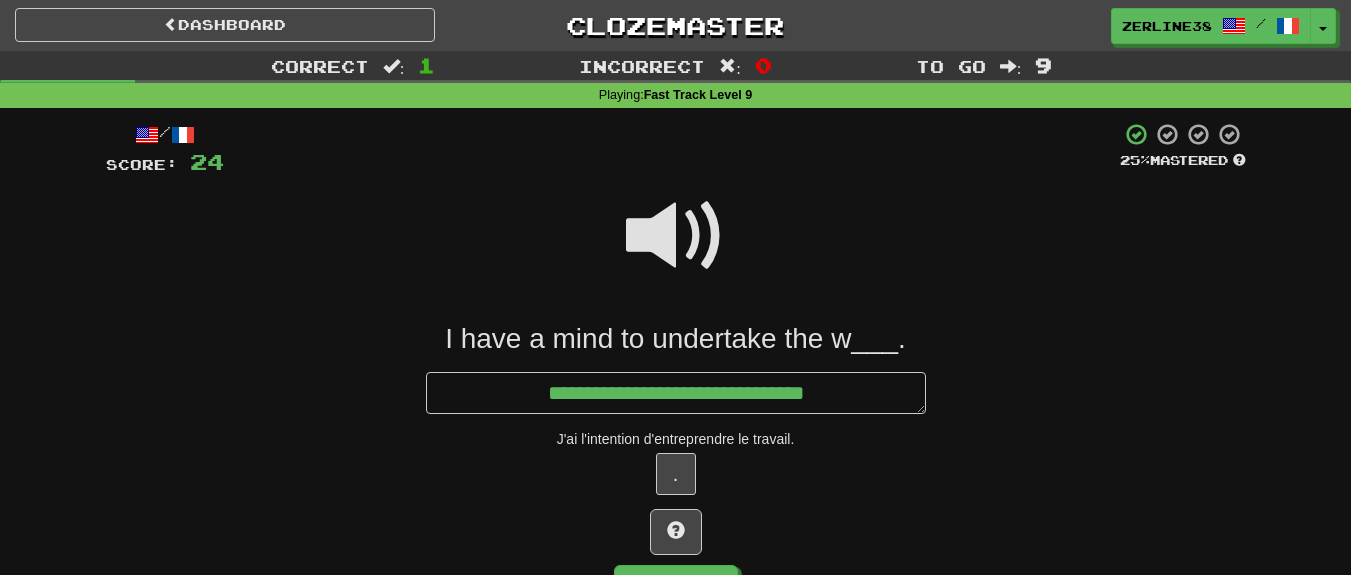type on "*" 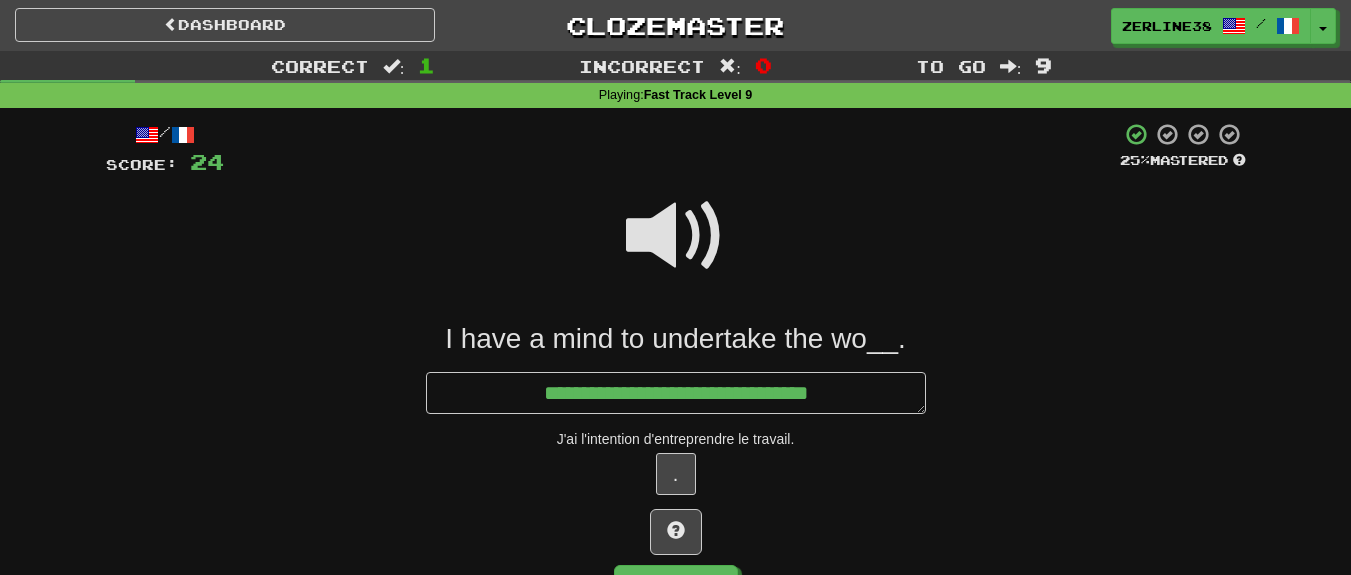 type on "**********" 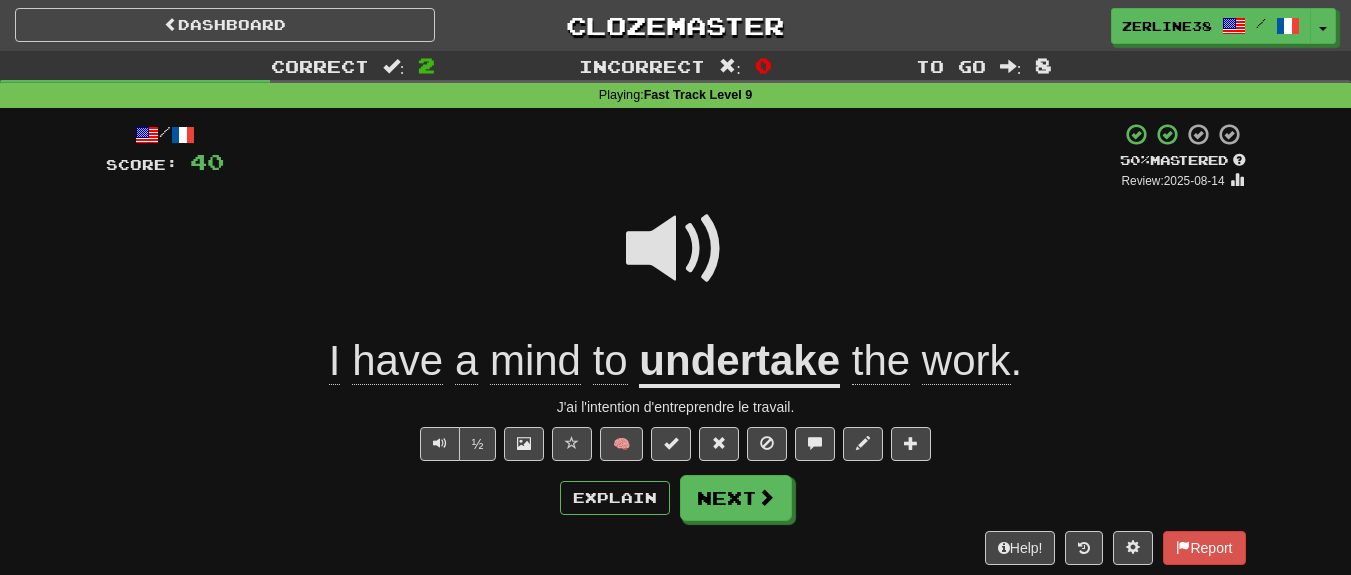 click on "undertake" at bounding box center [739, 362] 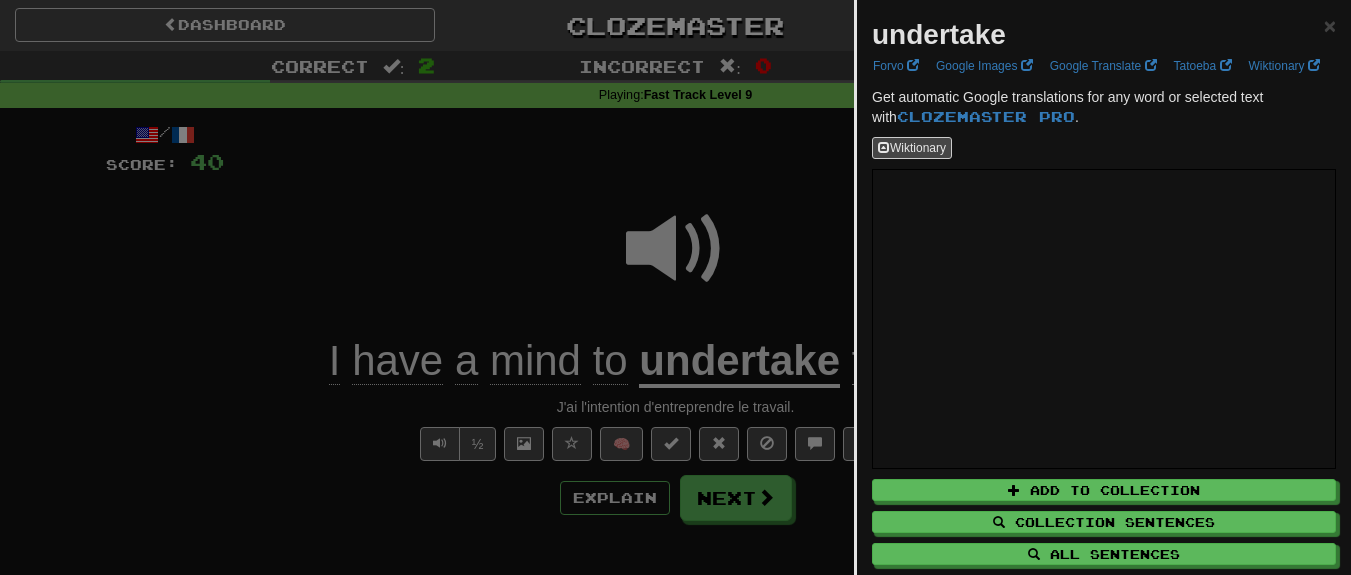 click at bounding box center [675, 287] 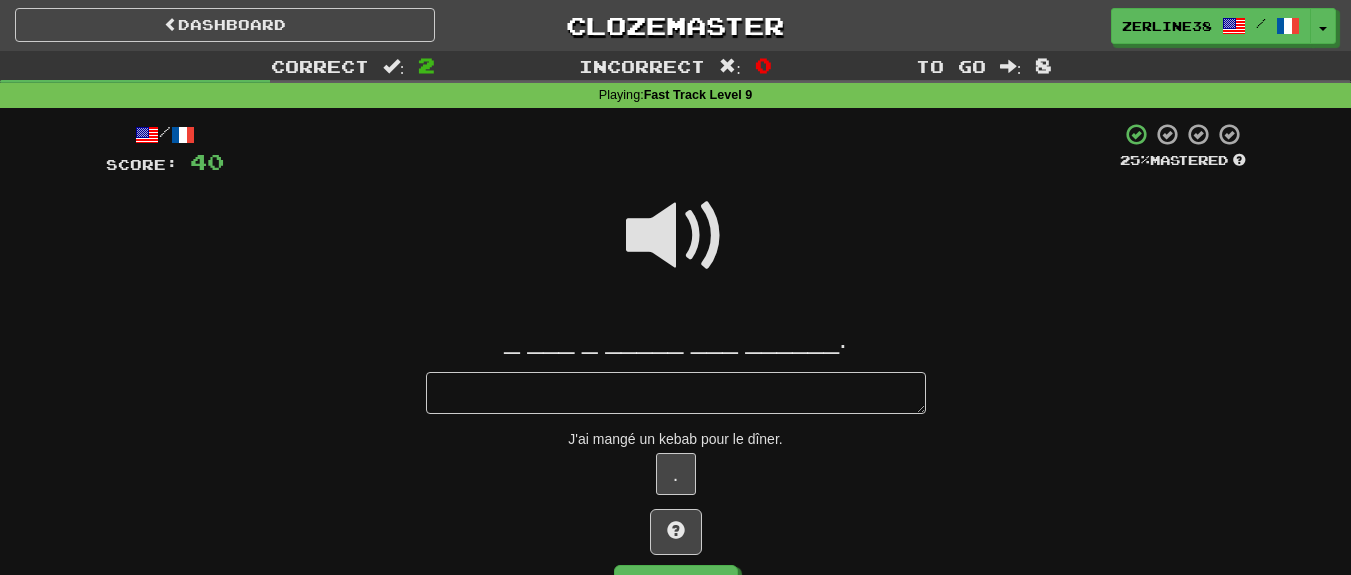 type on "*" 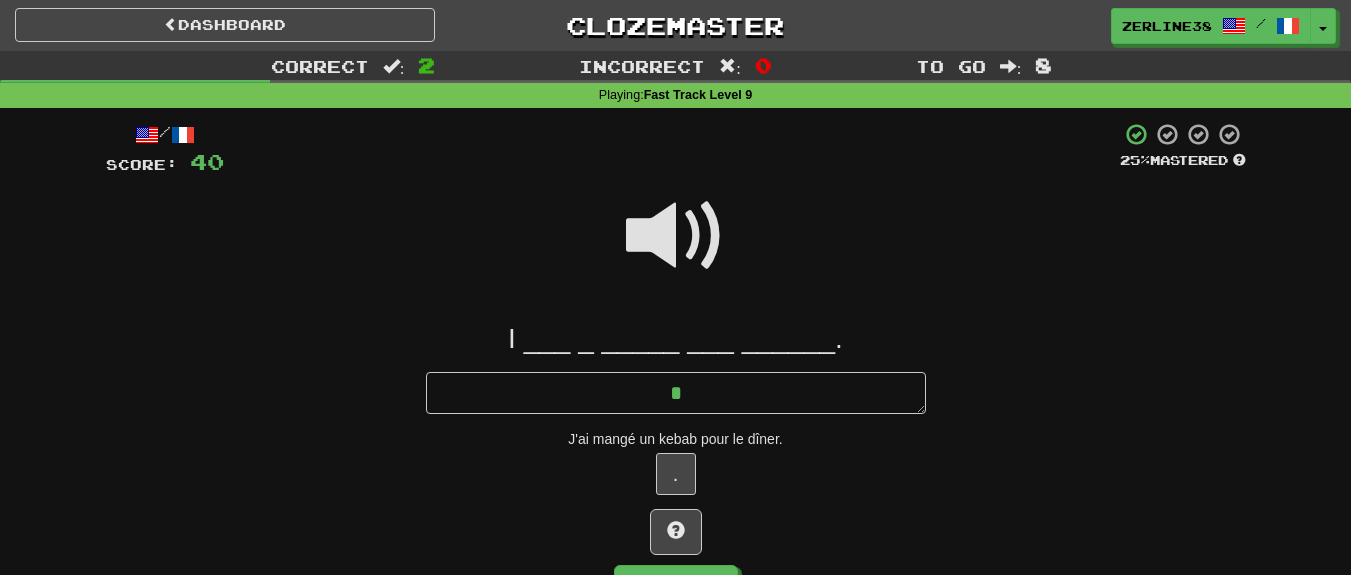 type on "*" 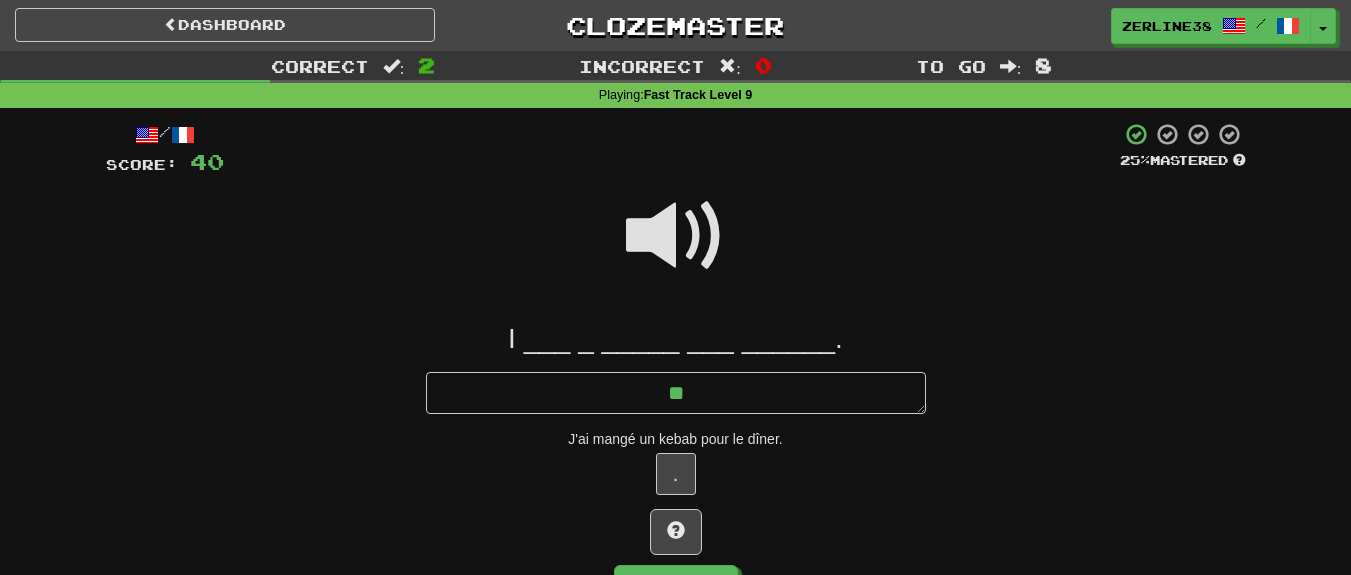 type on "*" 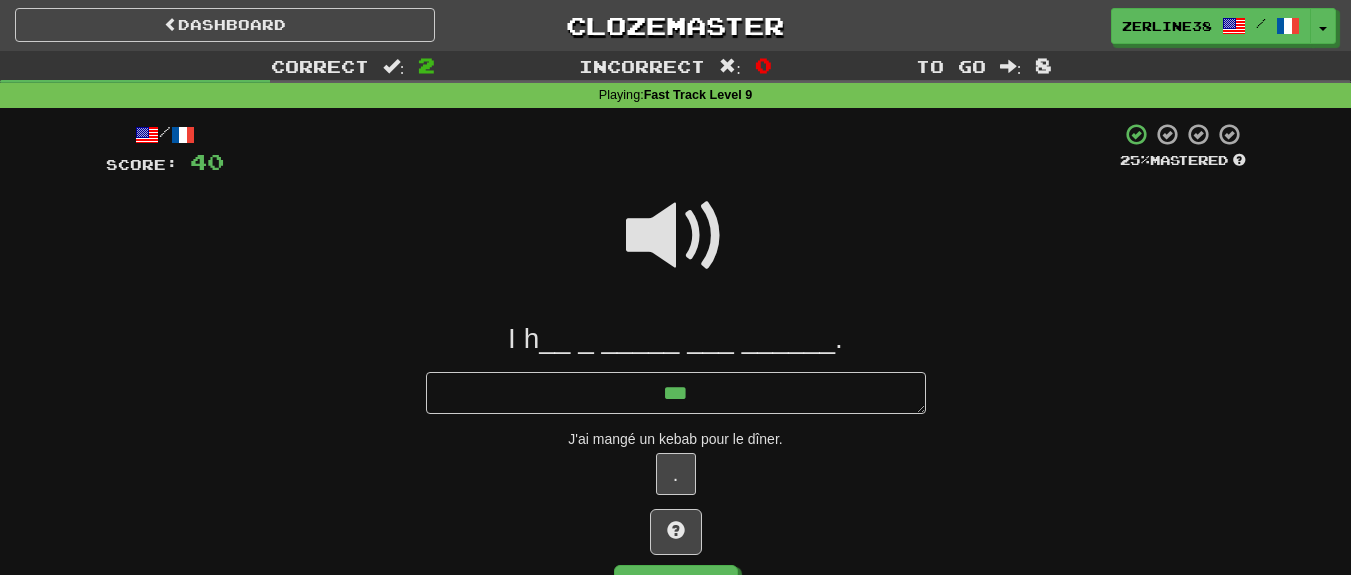 type on "*" 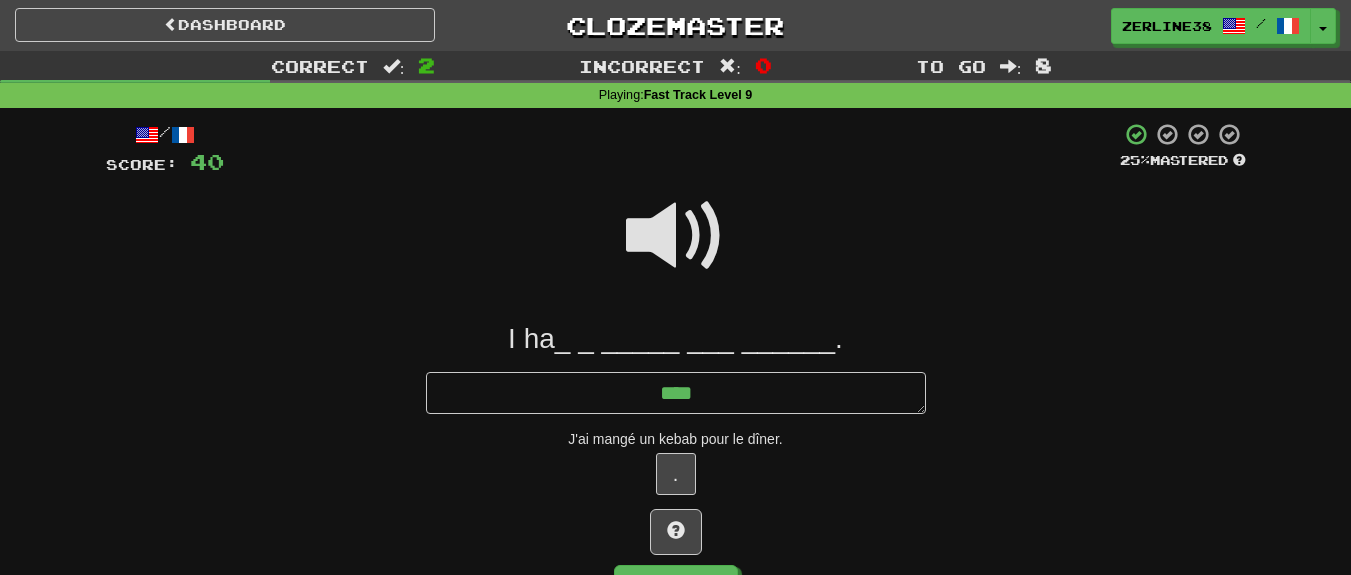 type on "*" 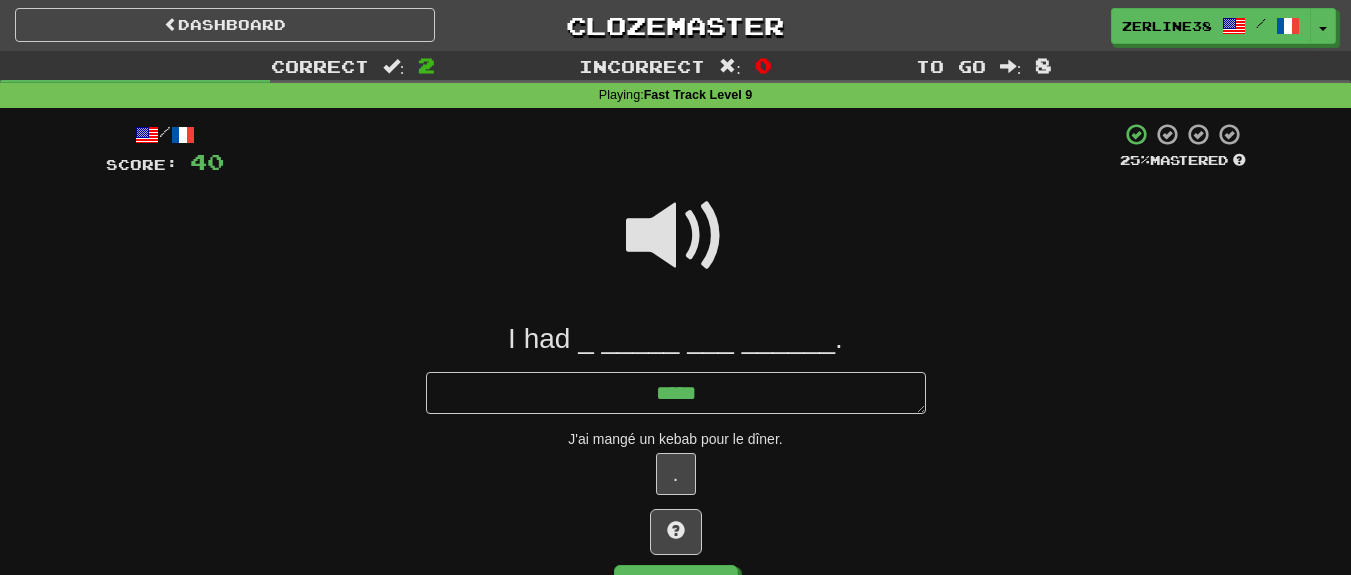 type on "*" 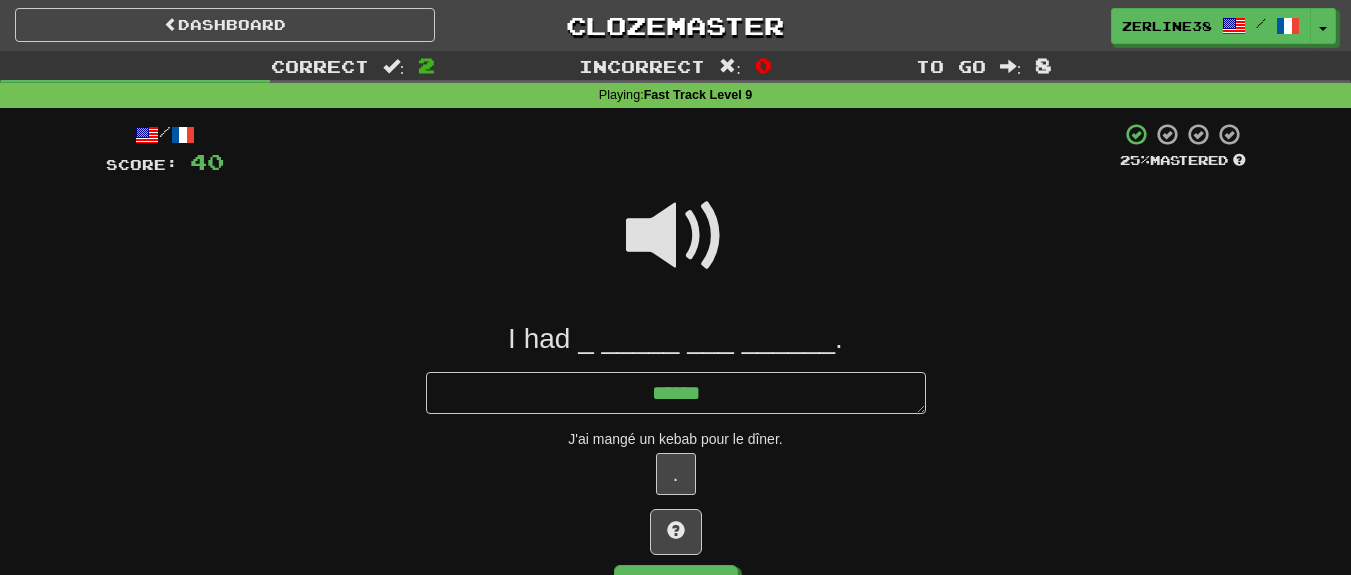 type on "*" 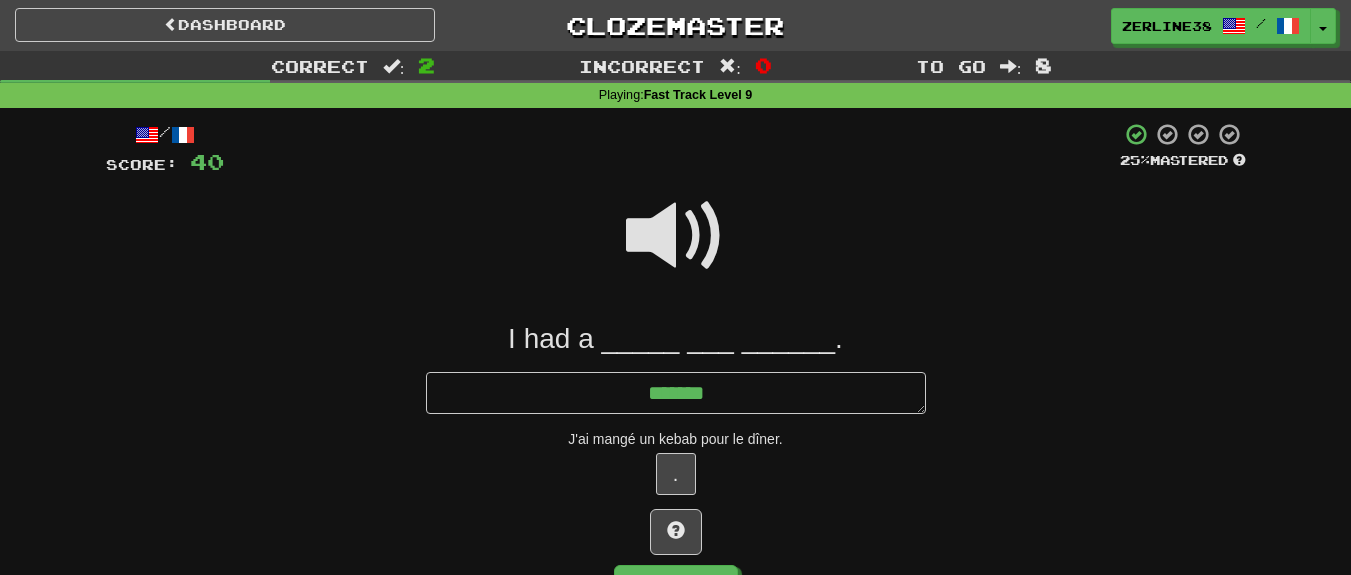type on "*" 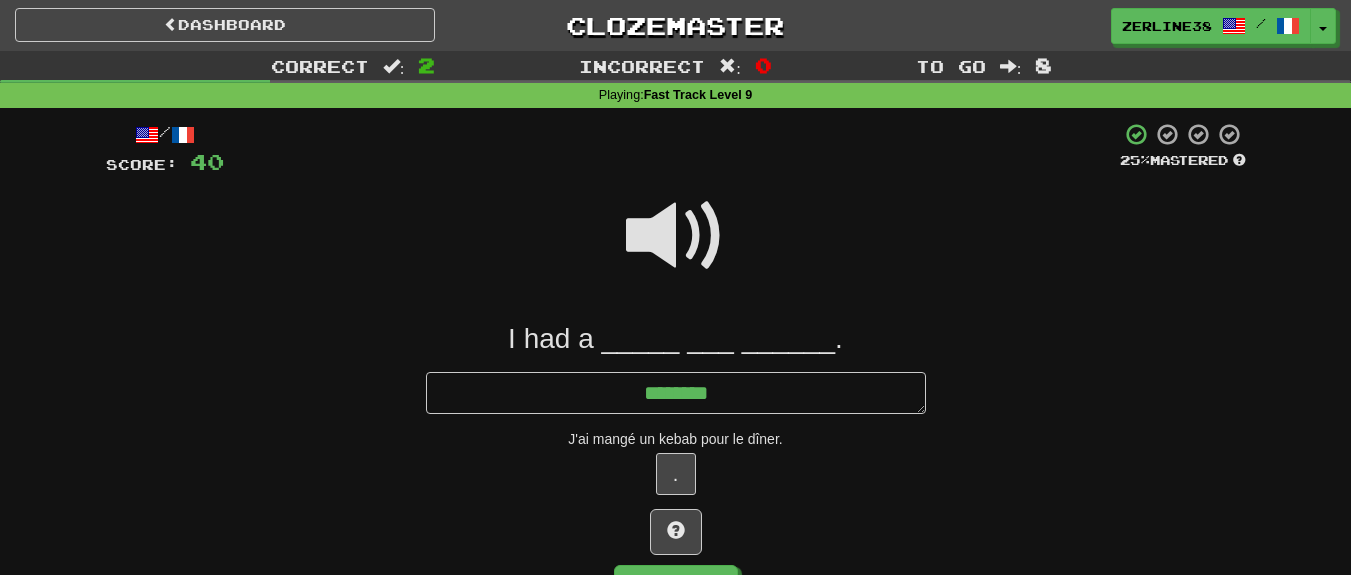 type on "*" 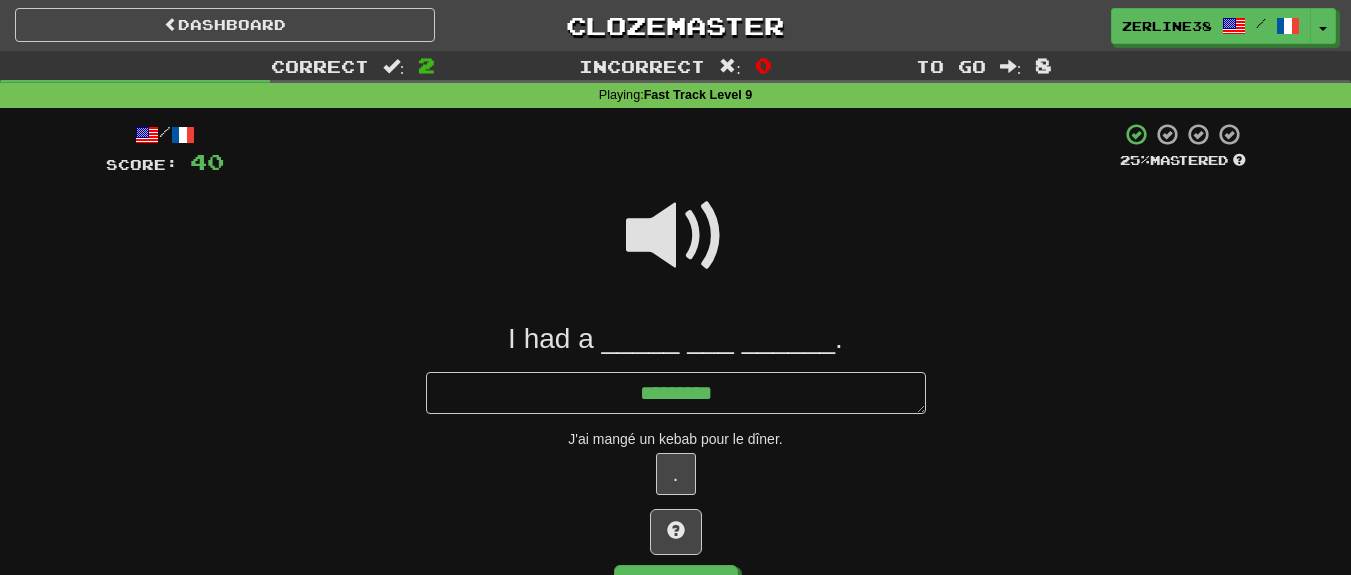type on "*" 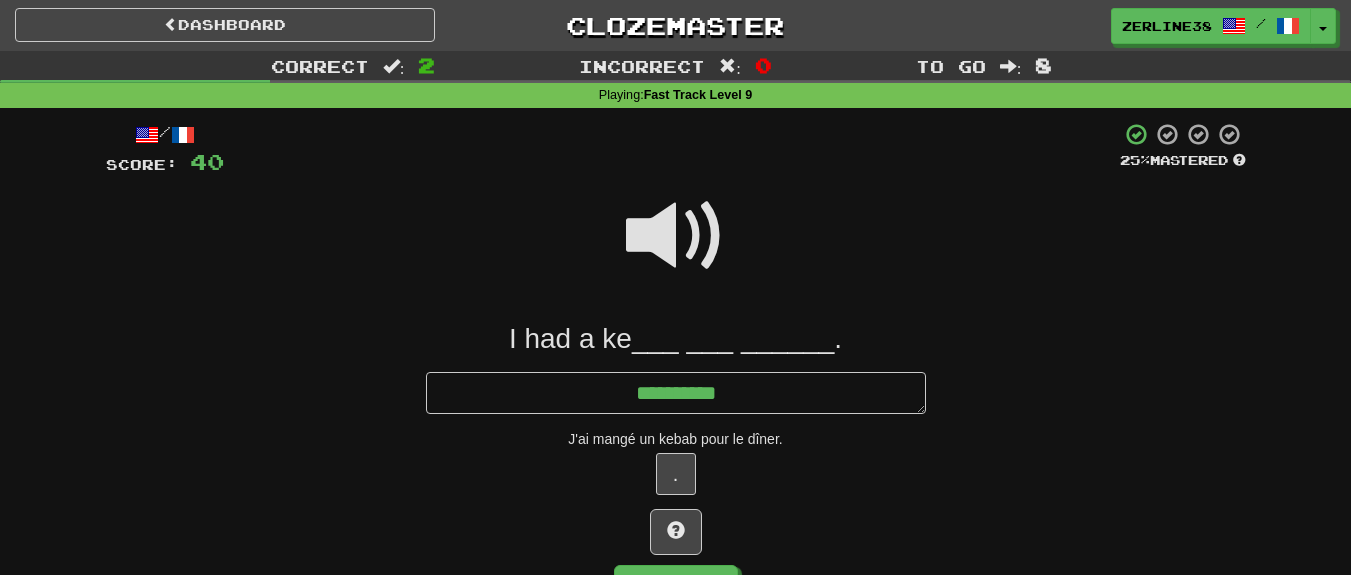 type on "*" 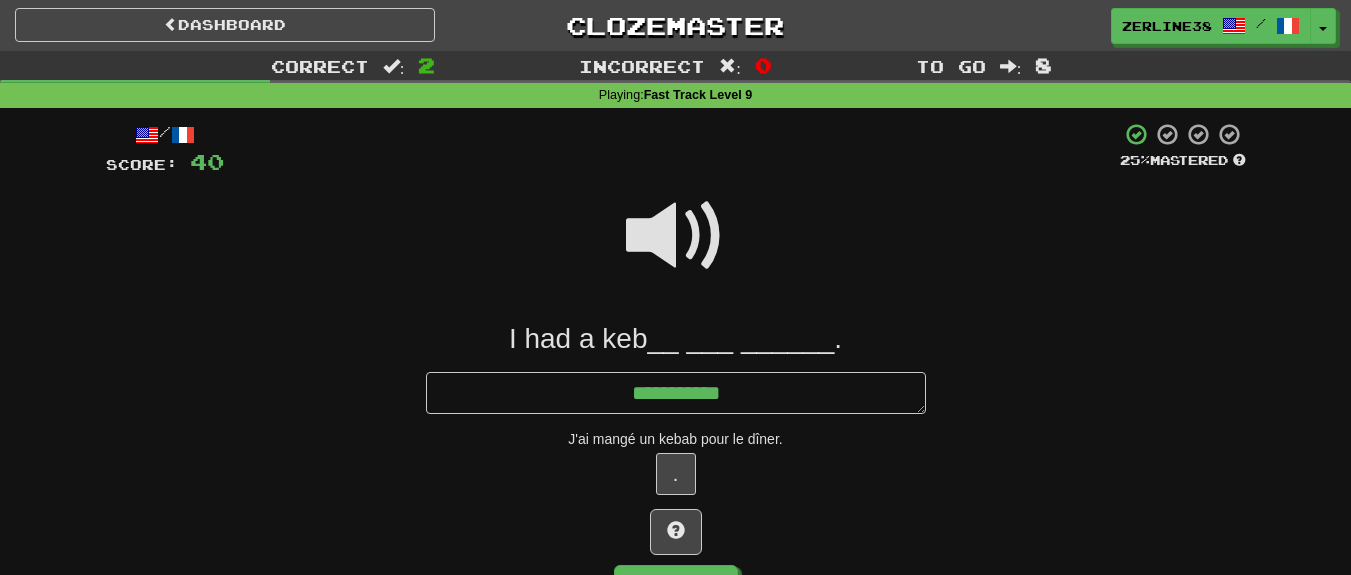 type on "*" 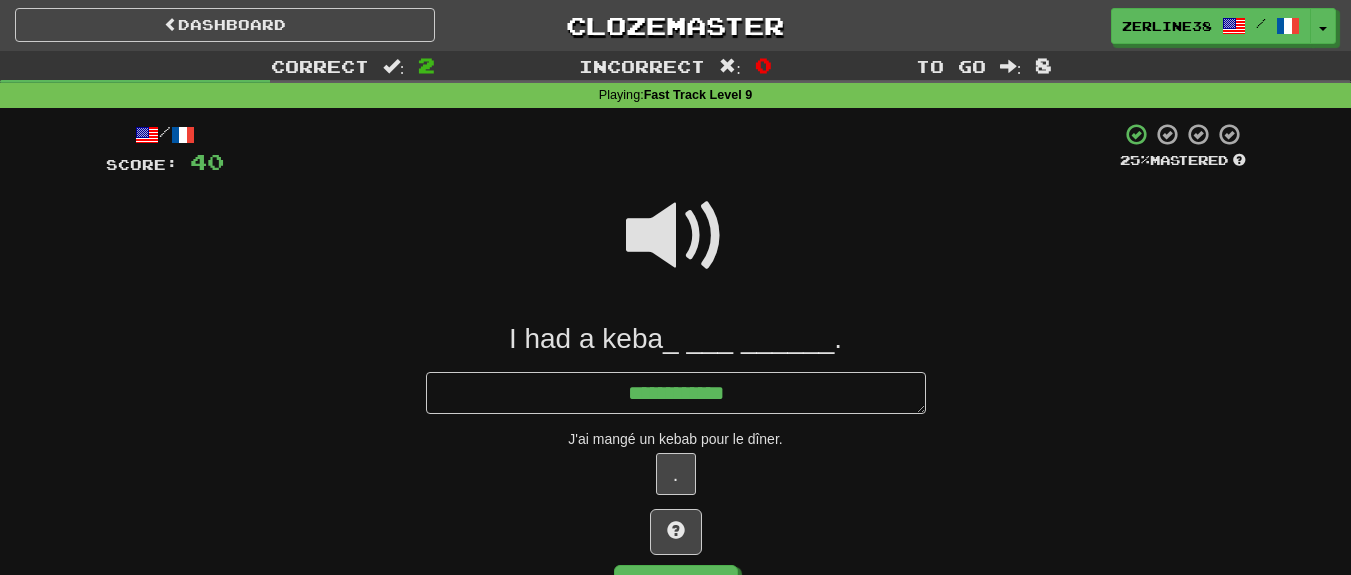 type on "*" 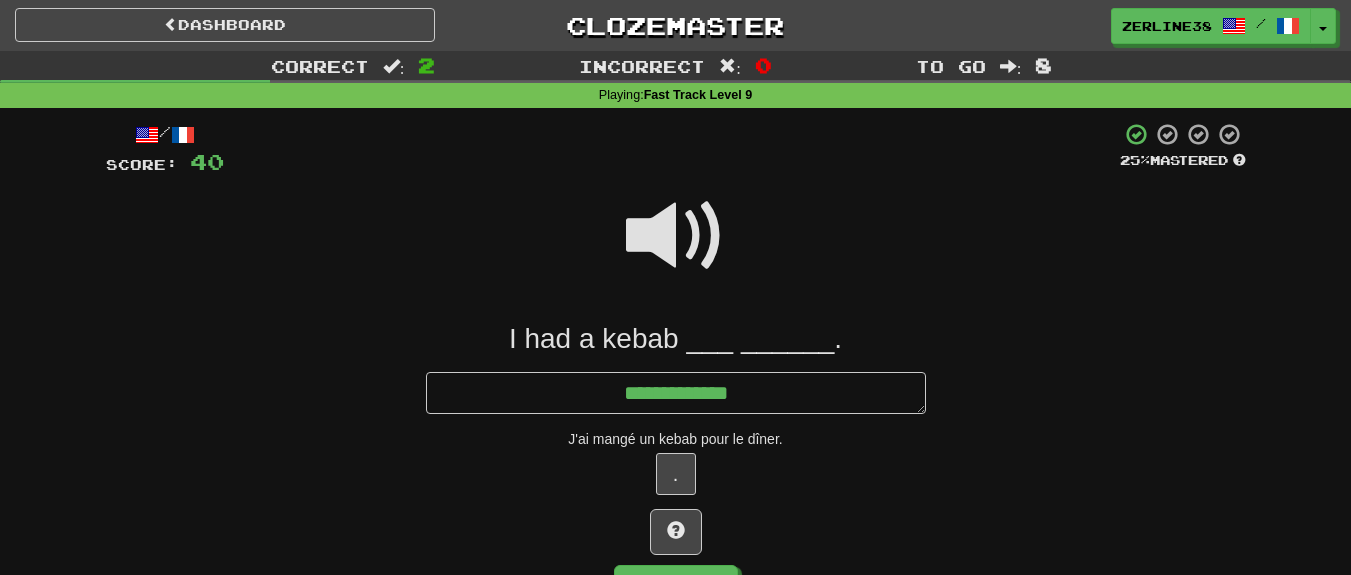 type on "*" 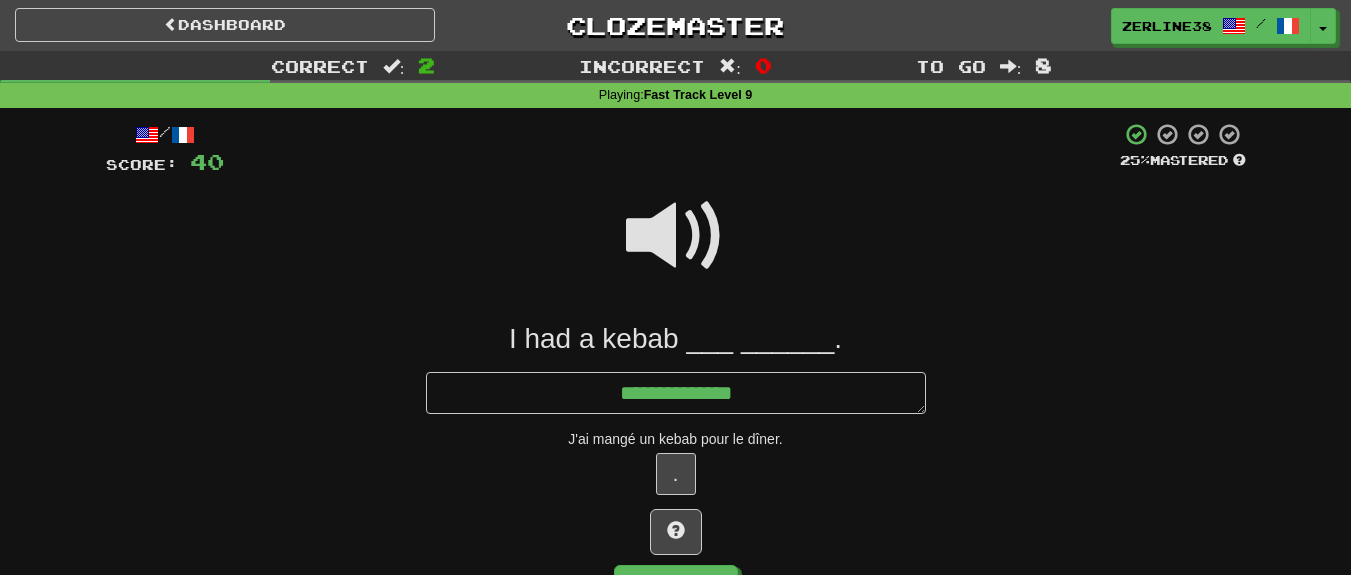 type on "*" 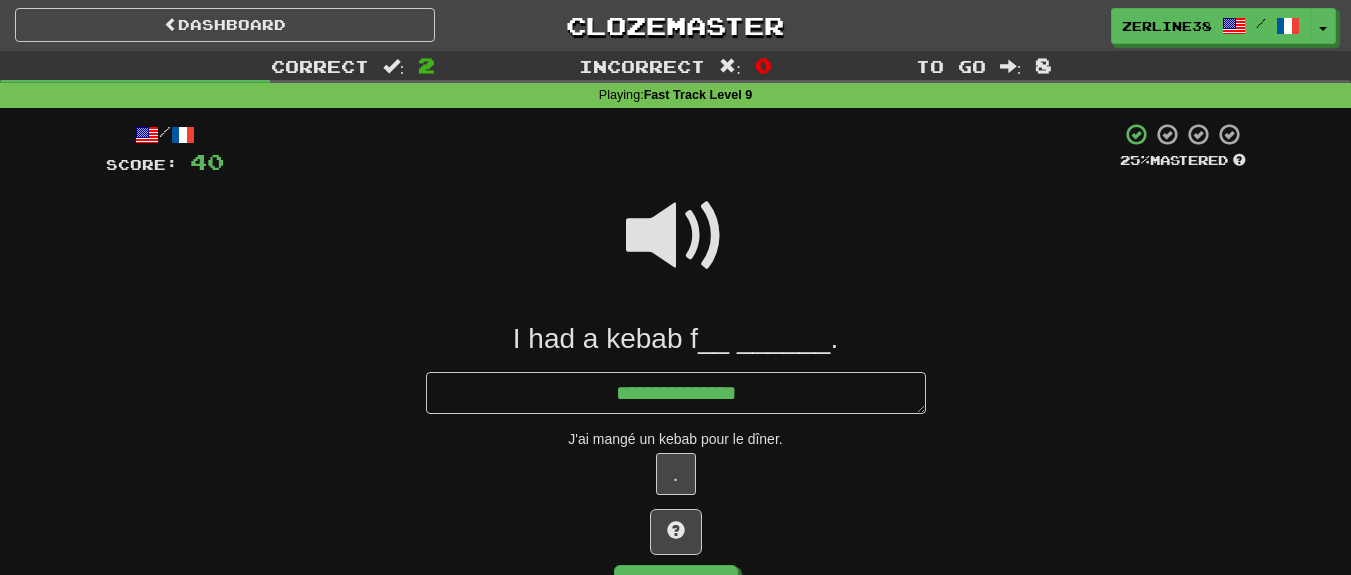 type on "*" 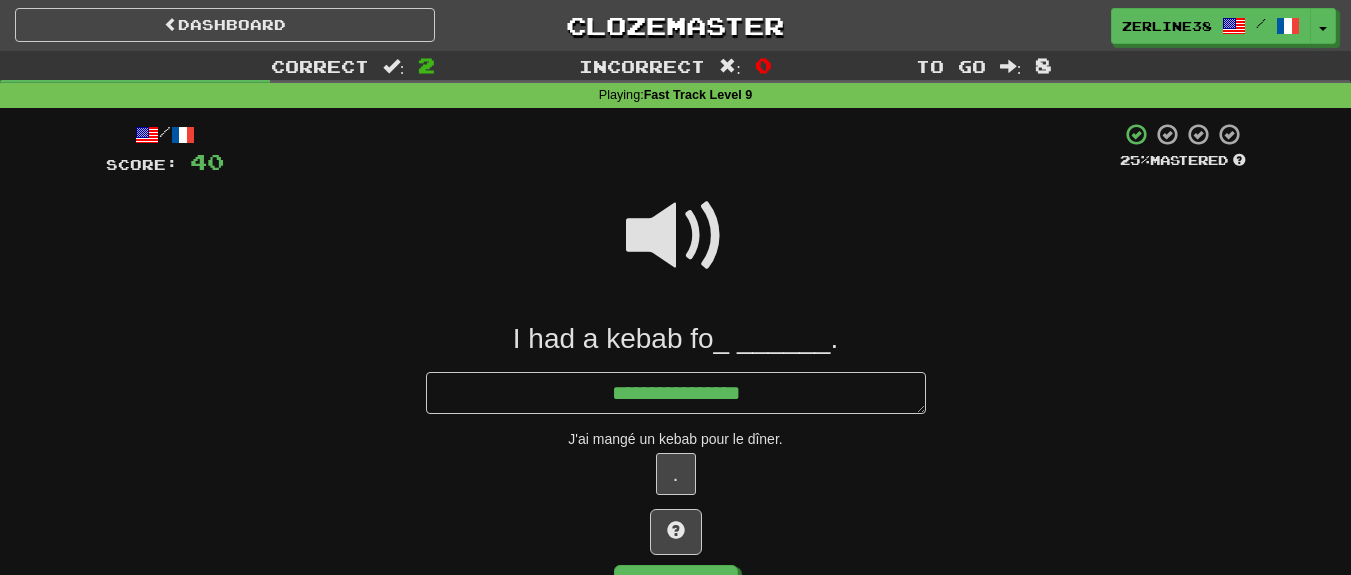 type on "*" 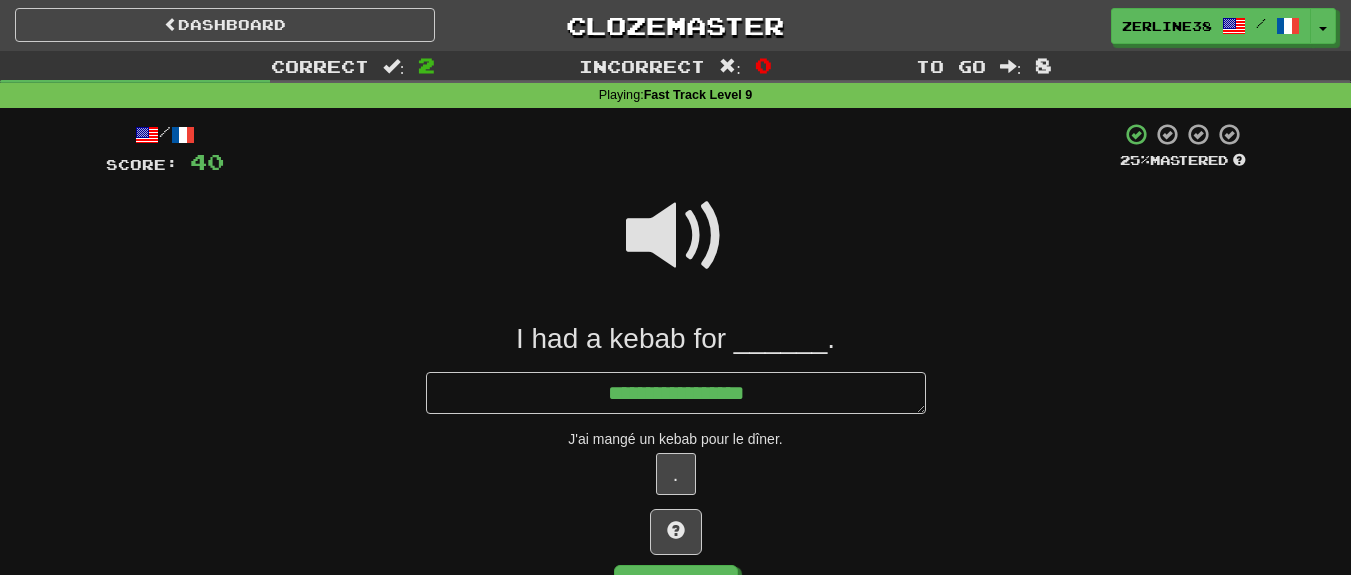 type on "*" 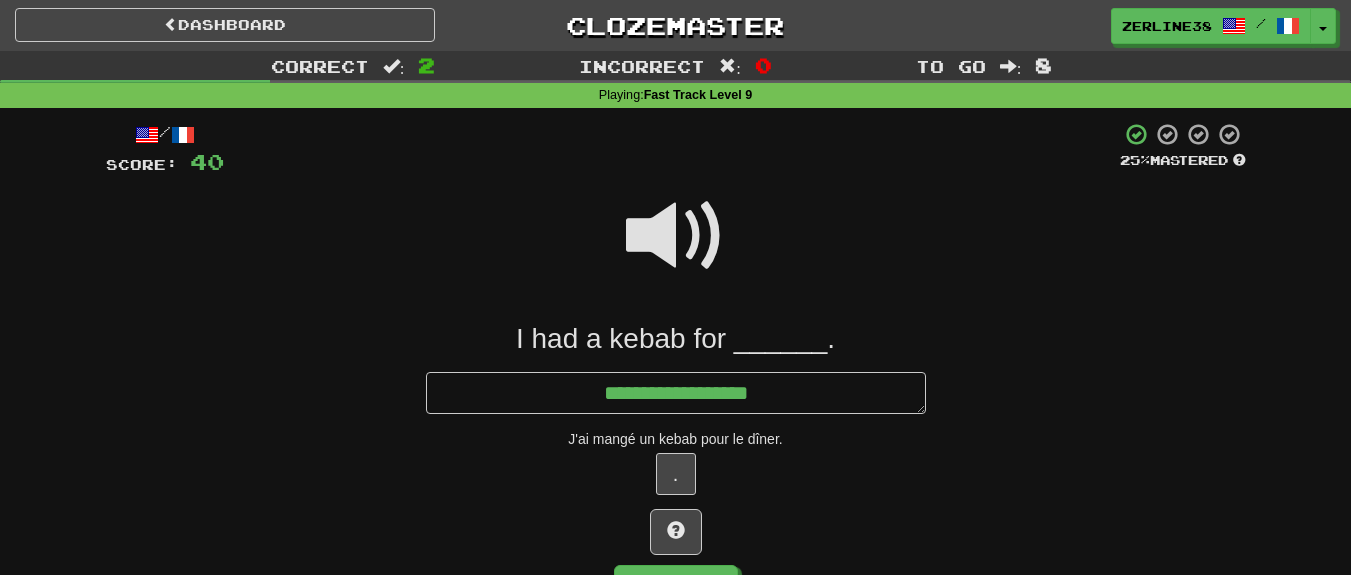 type on "*" 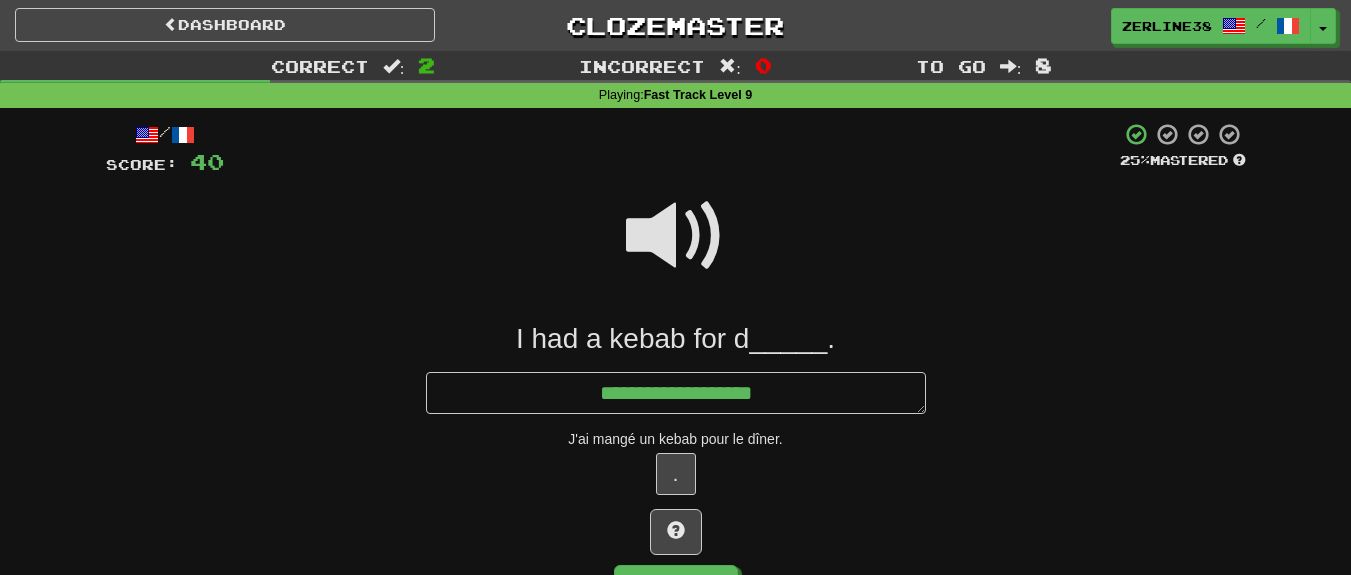 type on "*" 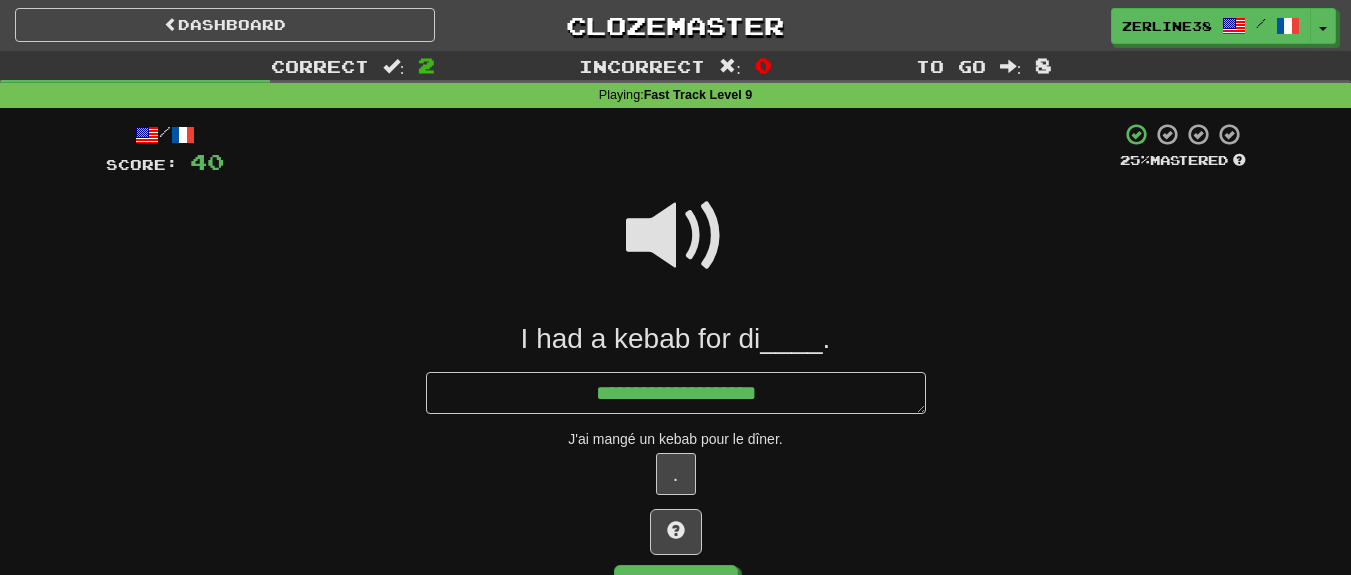 type on "*" 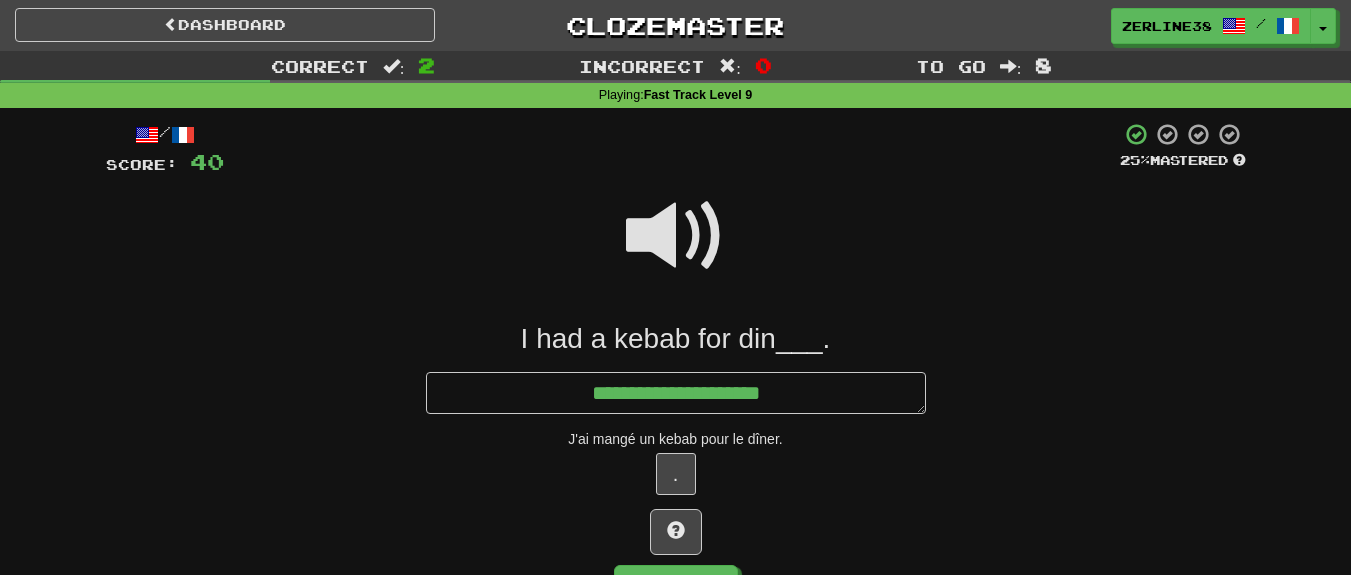 type on "*" 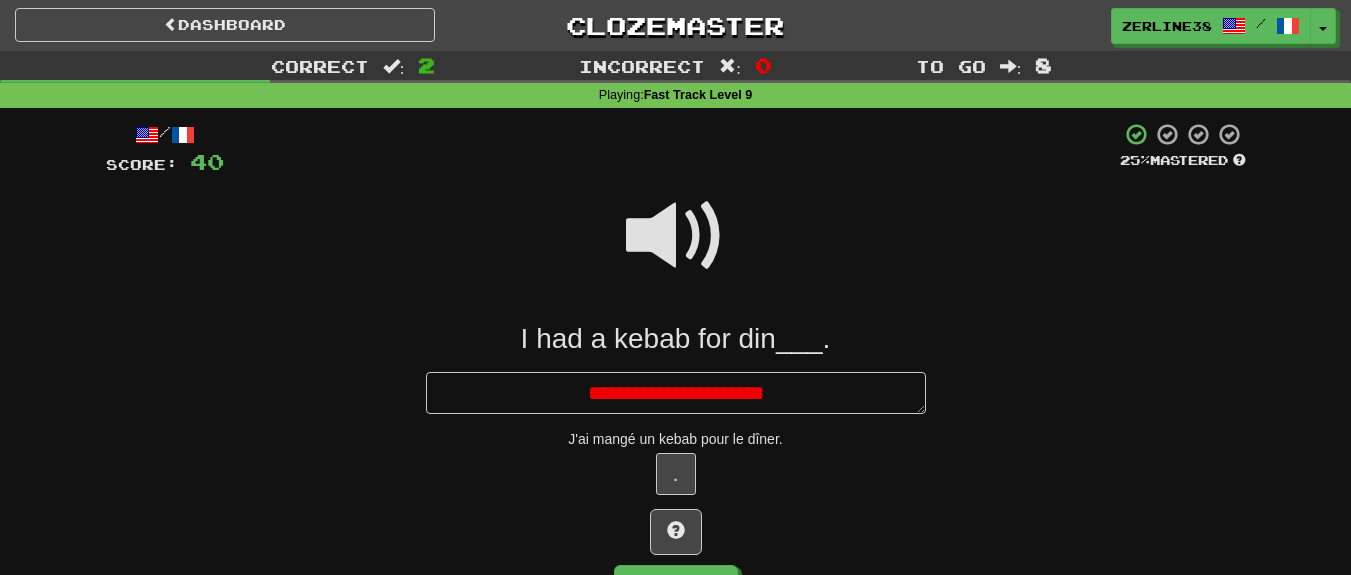 type on "*" 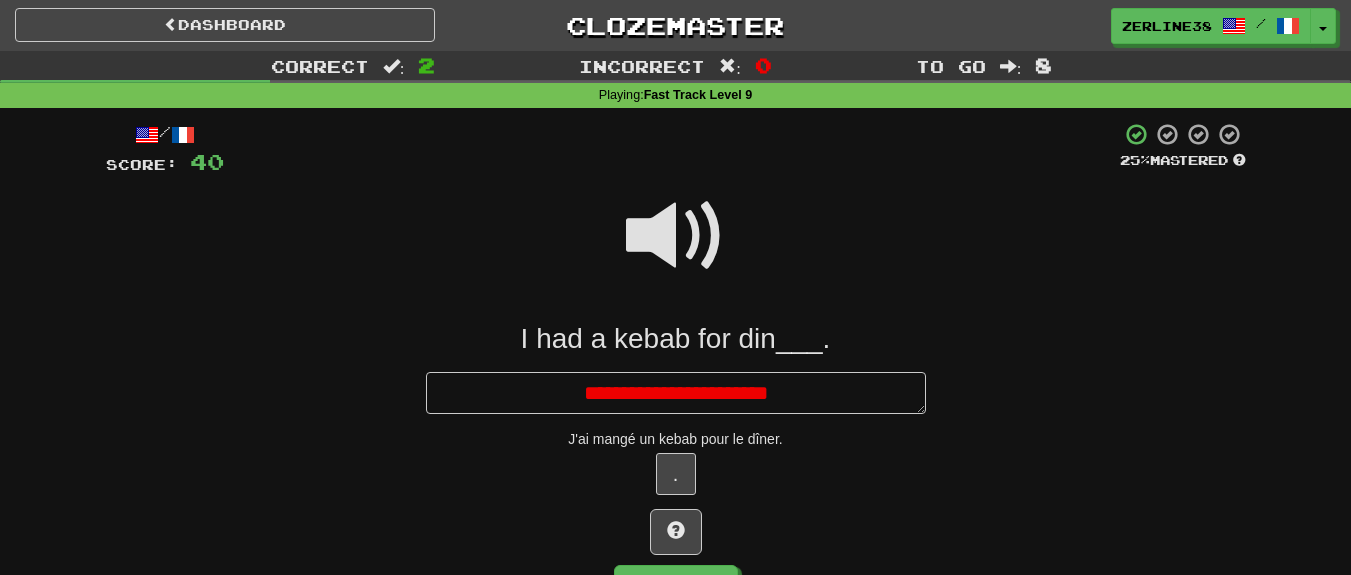 type on "*" 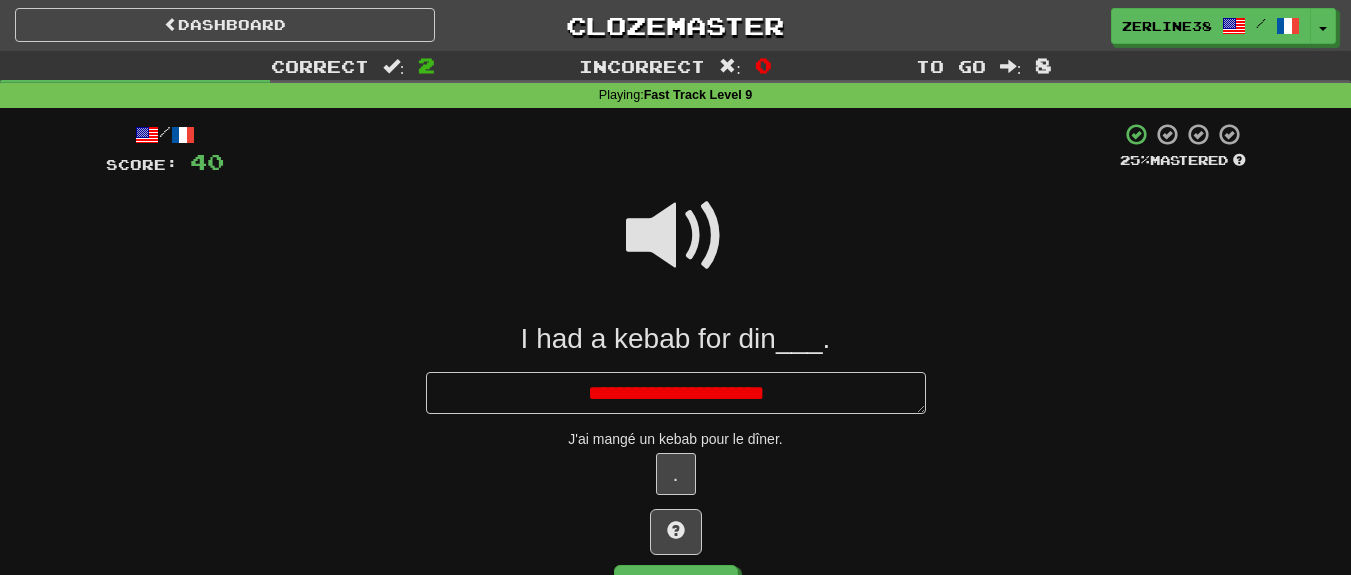 type on "*" 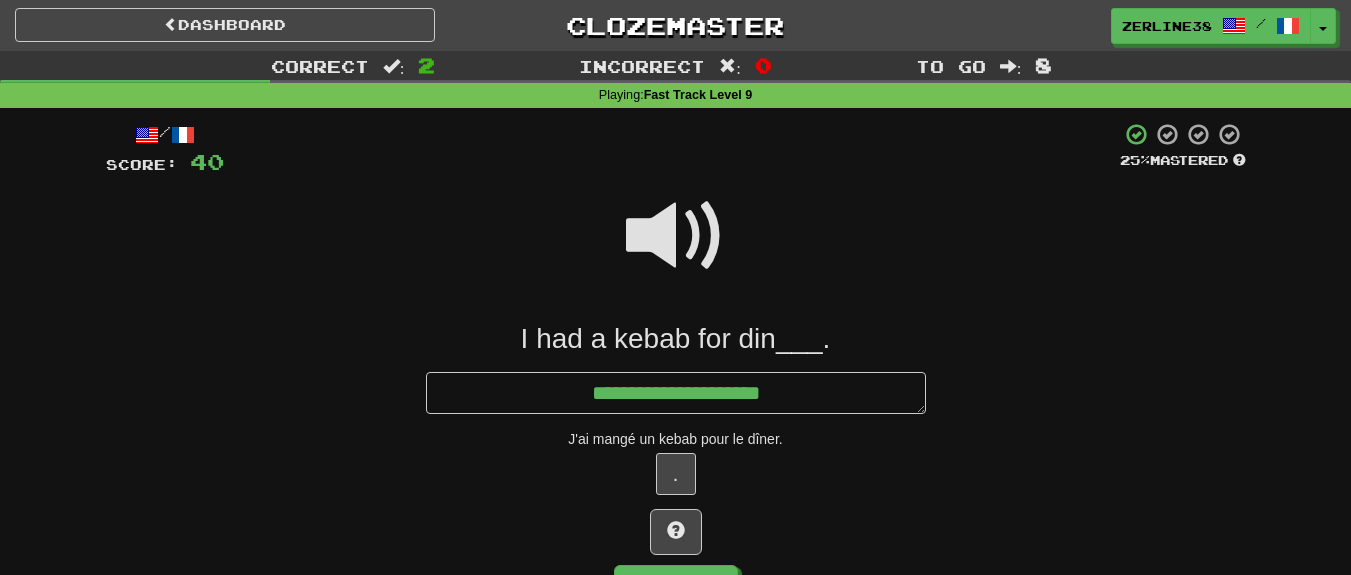 type on "*" 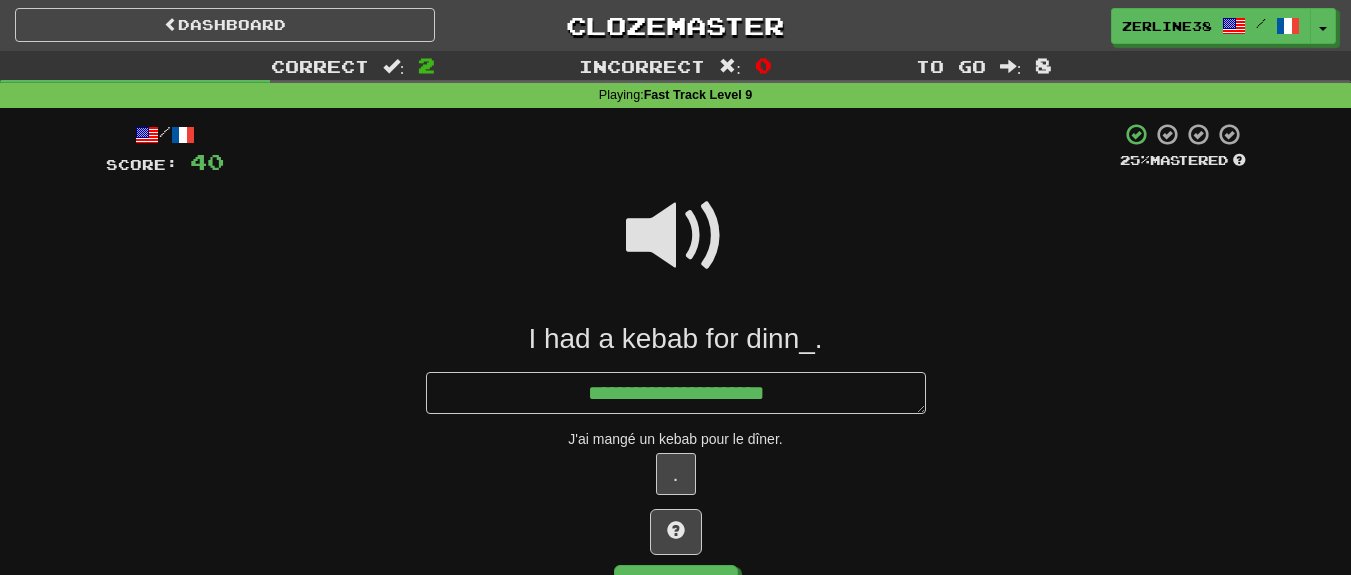 type on "*" 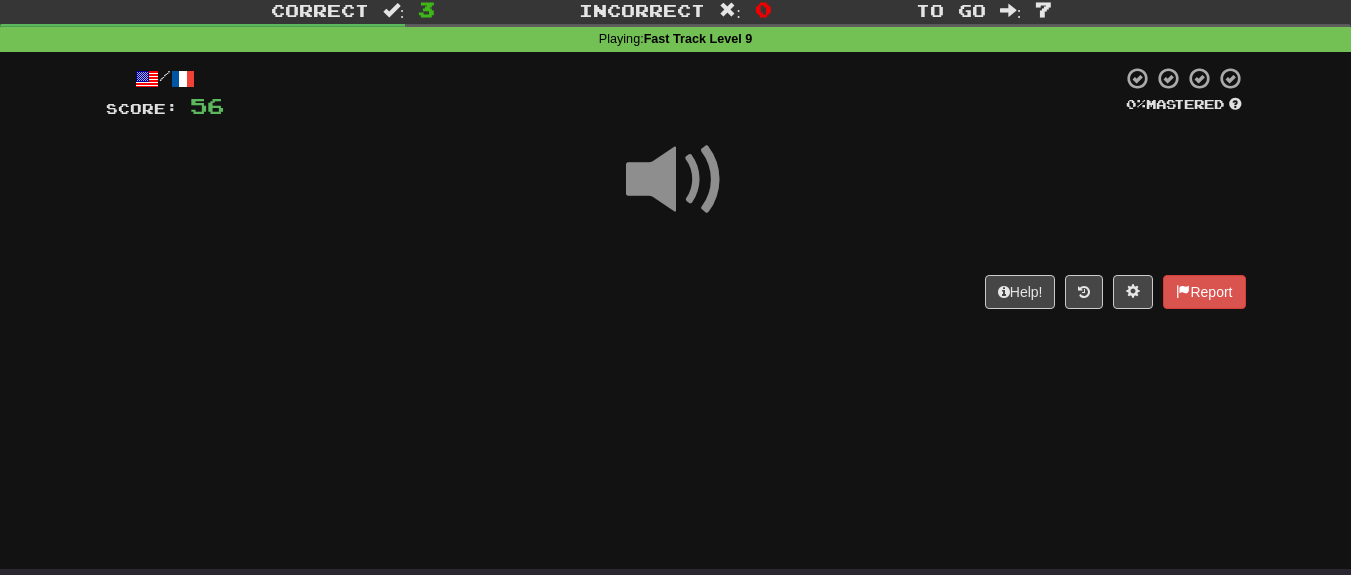 scroll, scrollTop: 0, scrollLeft: 0, axis: both 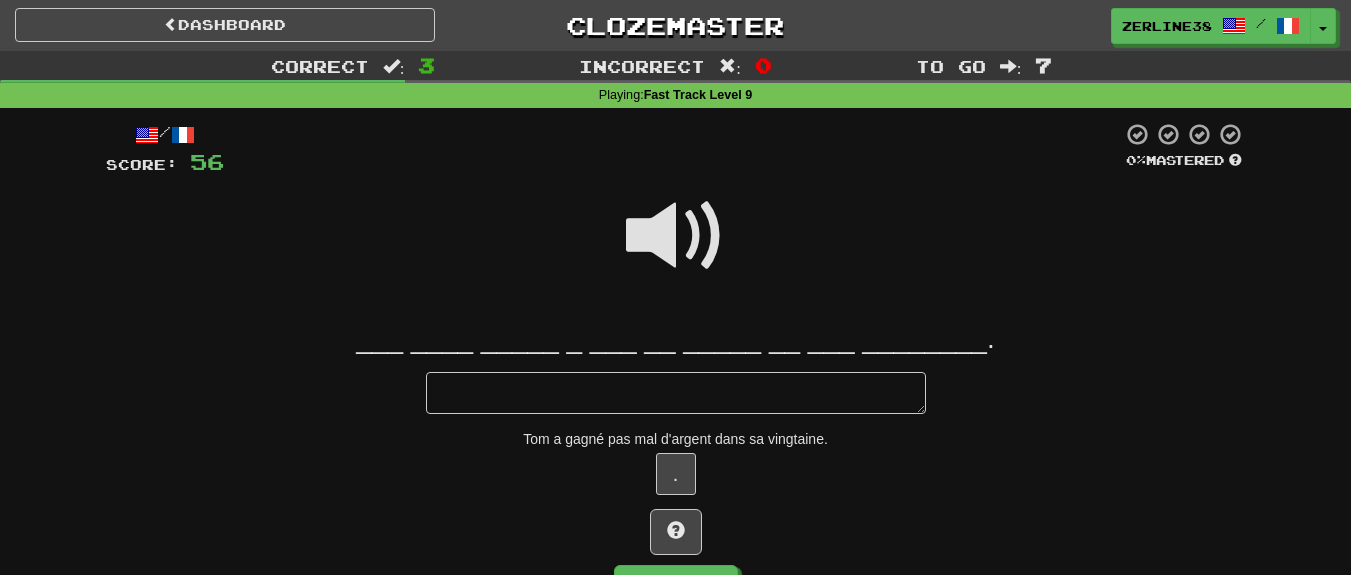 type on "*" 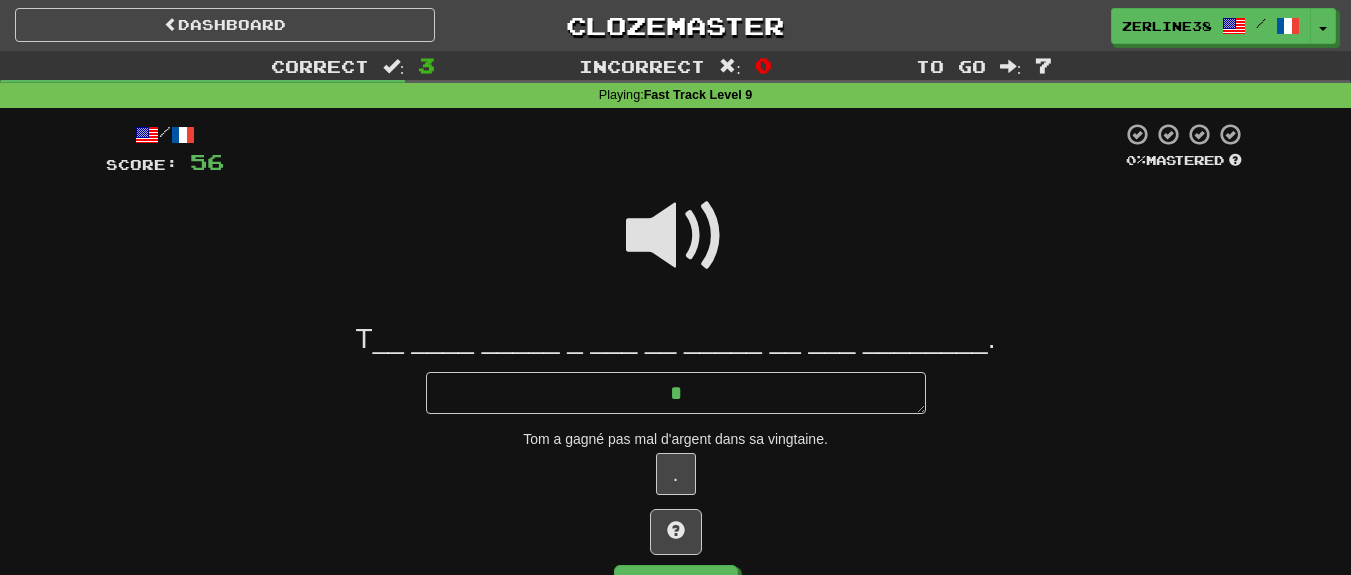 type on "*" 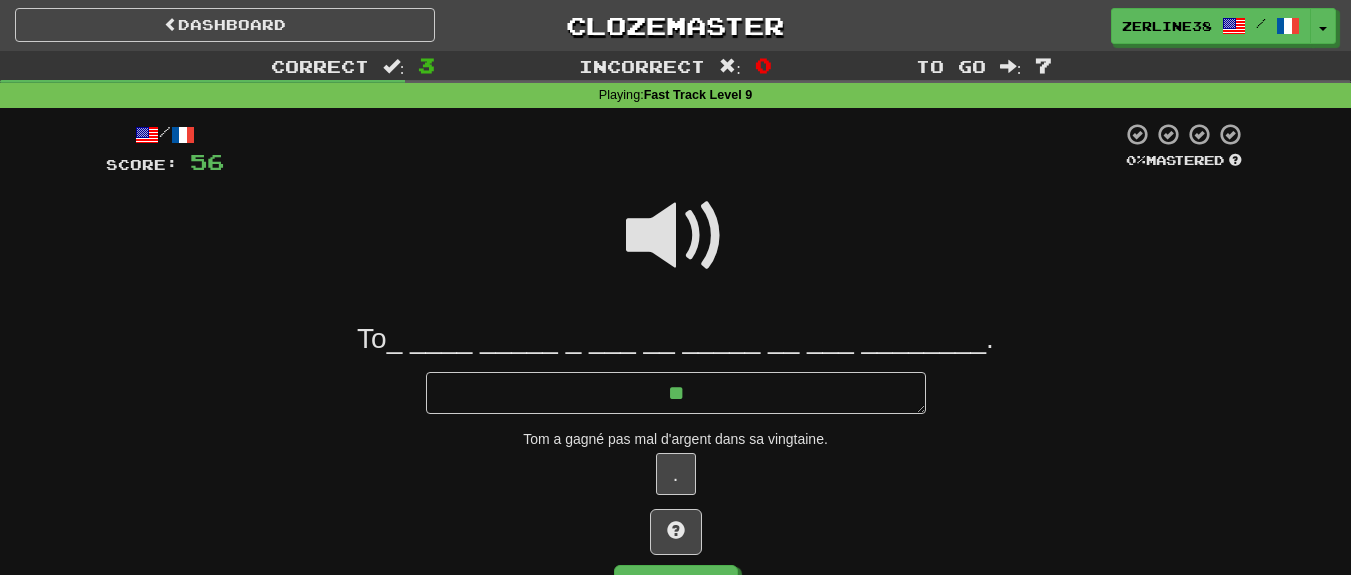 type 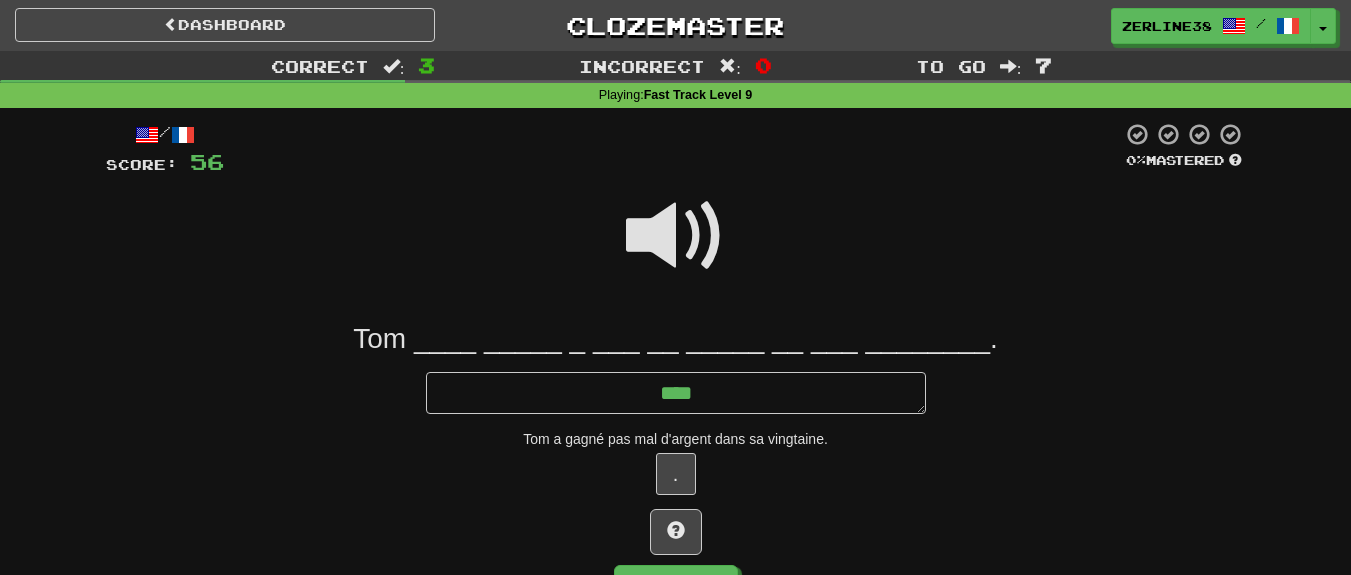 click at bounding box center [676, 236] 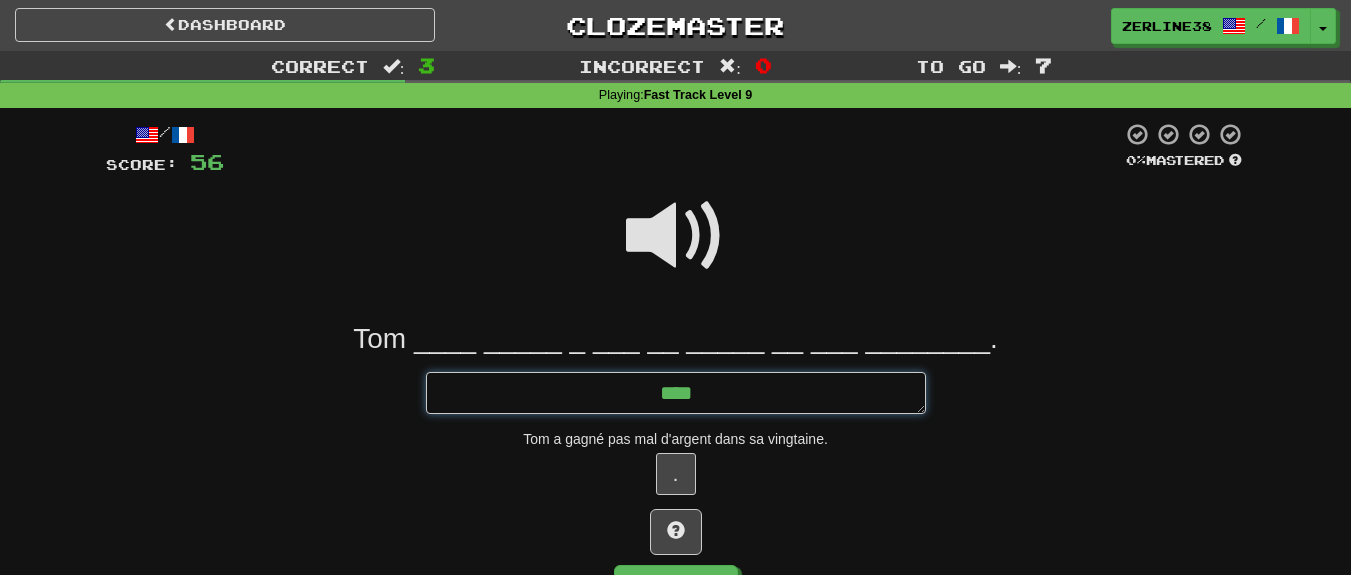 click on "***" at bounding box center (676, 393) 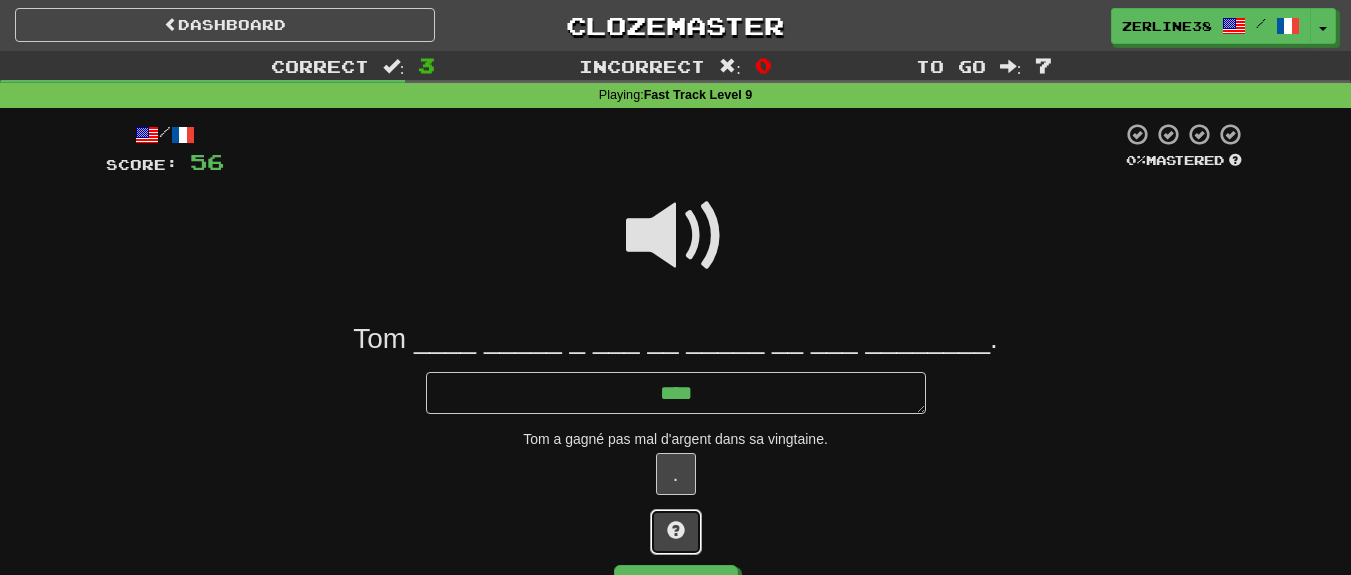 click at bounding box center [676, 532] 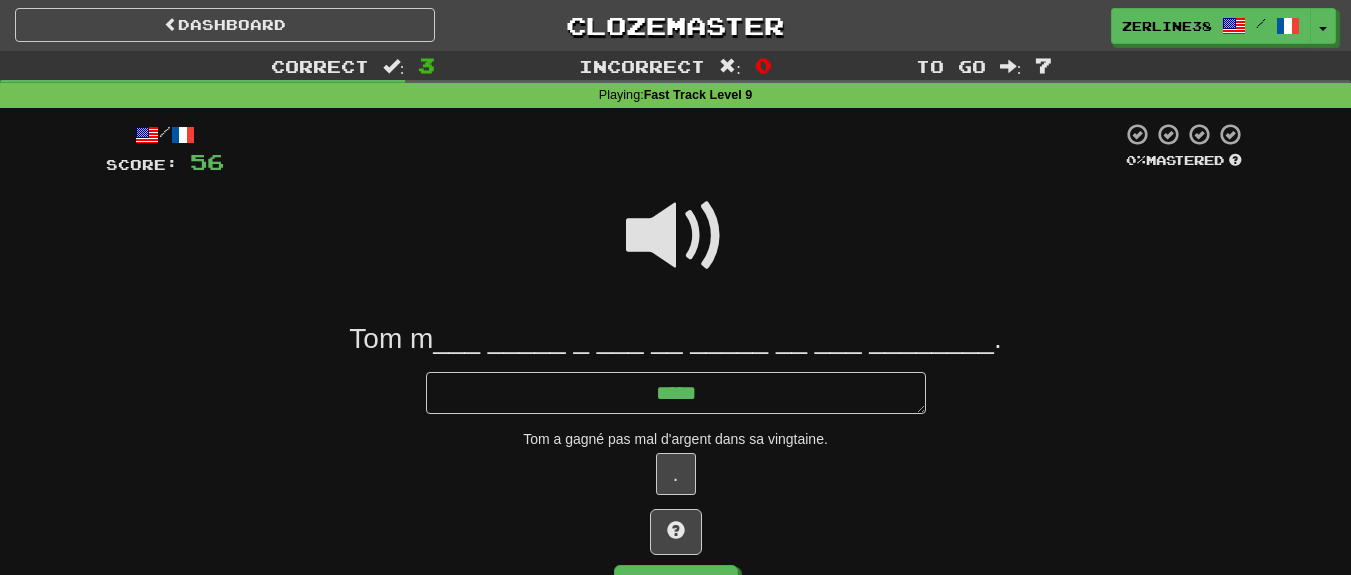 click at bounding box center (676, 236) 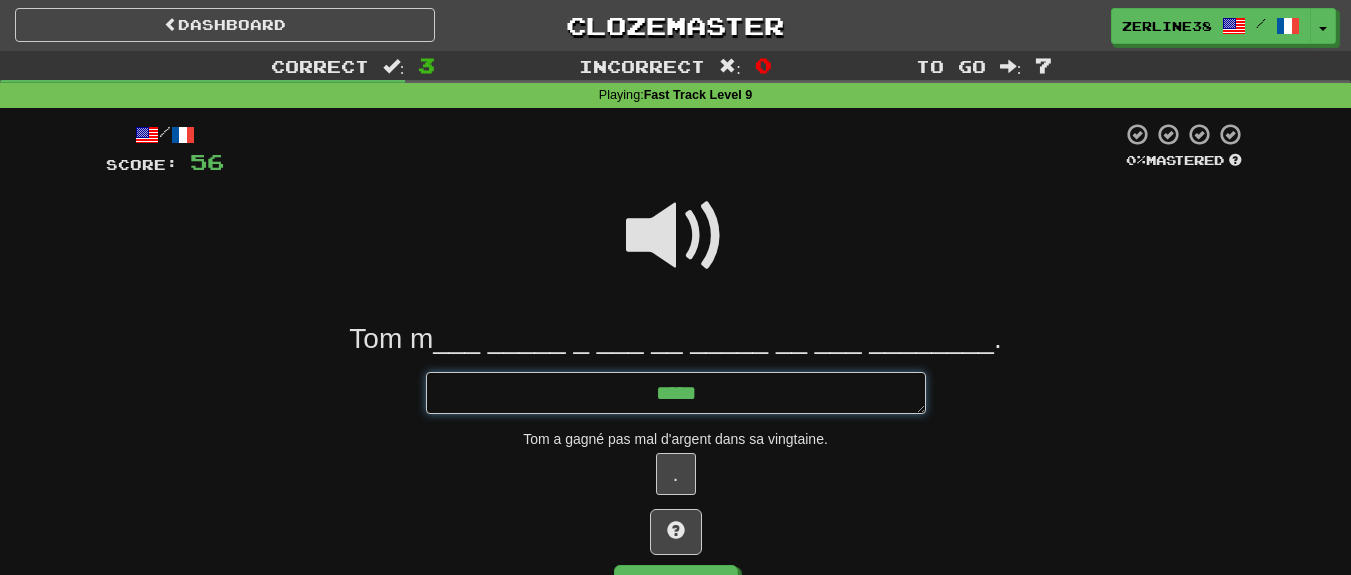 click on "*****" at bounding box center [676, 393] 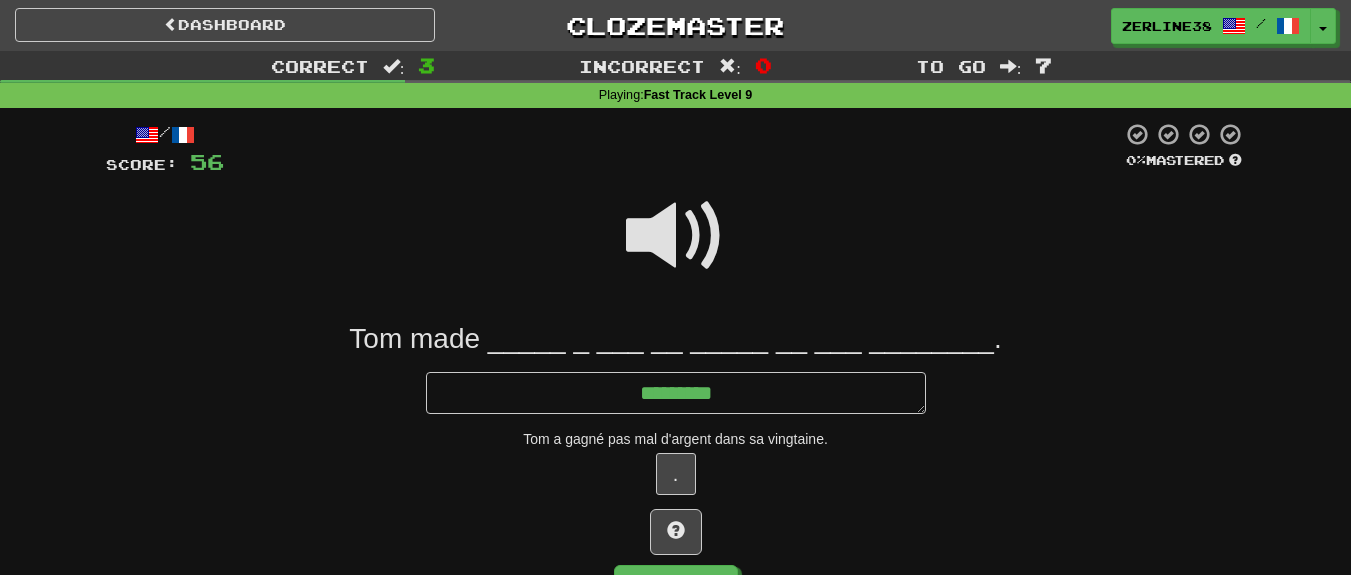 click at bounding box center [676, 236] 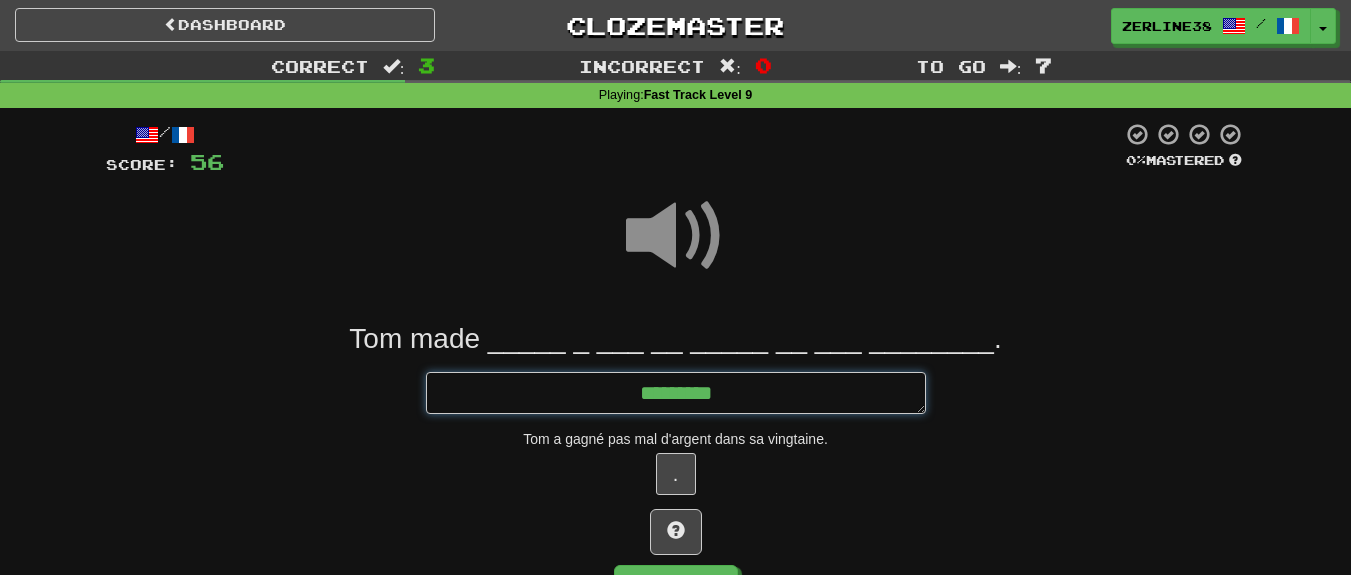 click on "********" at bounding box center (676, 393) 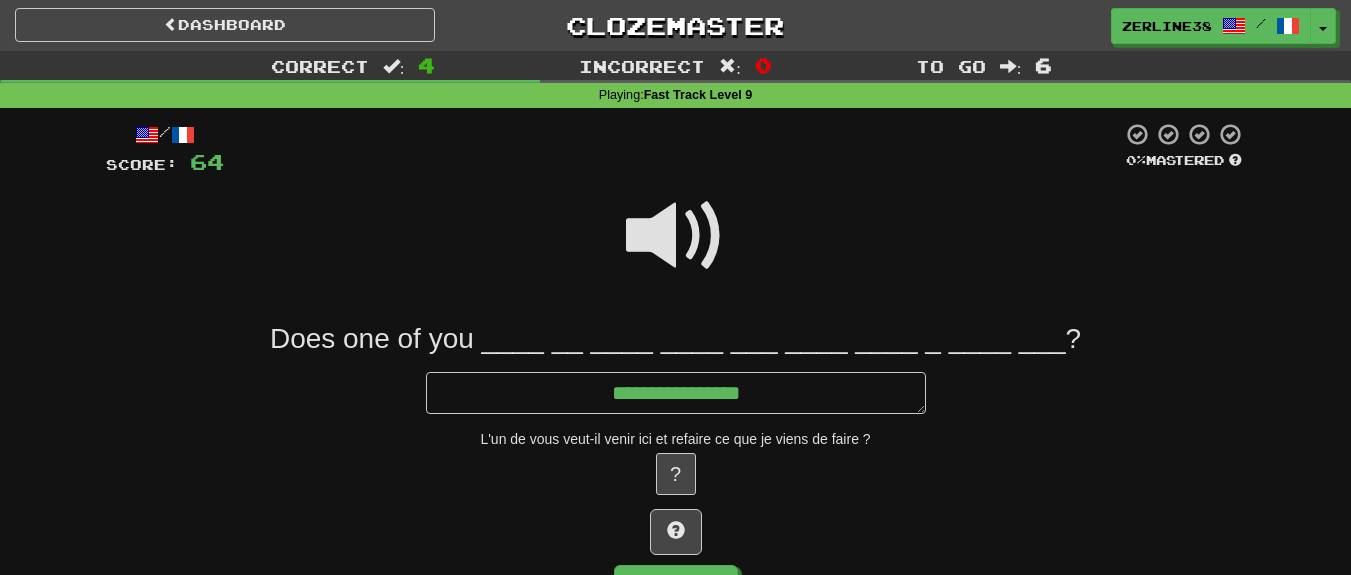click at bounding box center (676, 236) 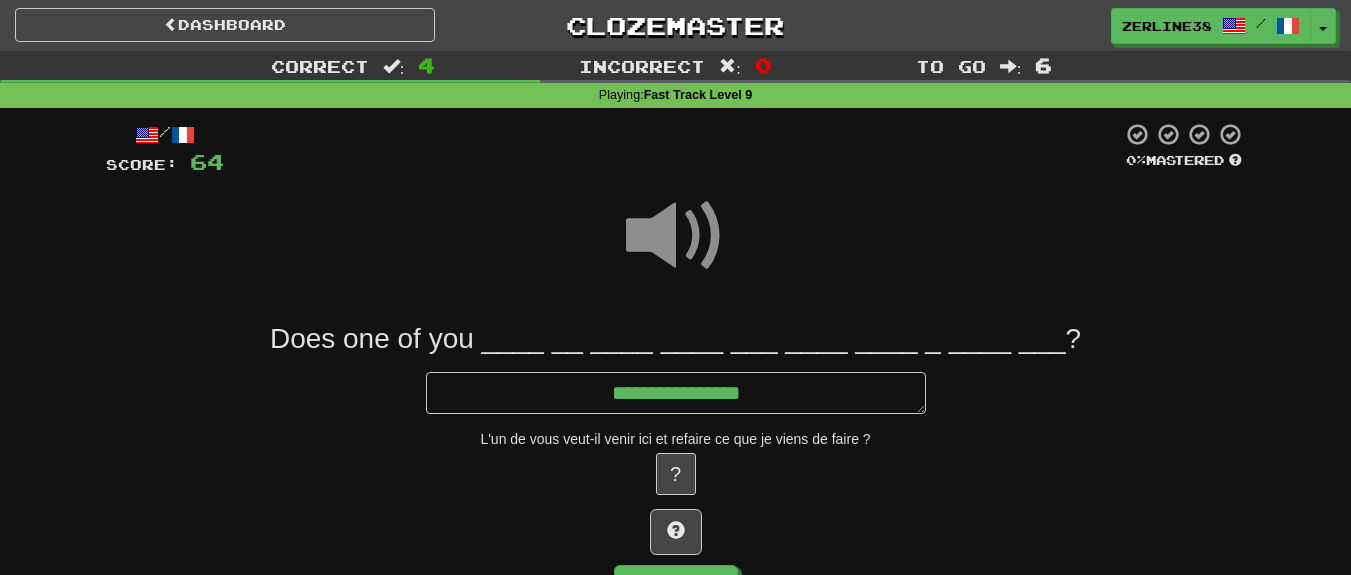 click at bounding box center (676, 236) 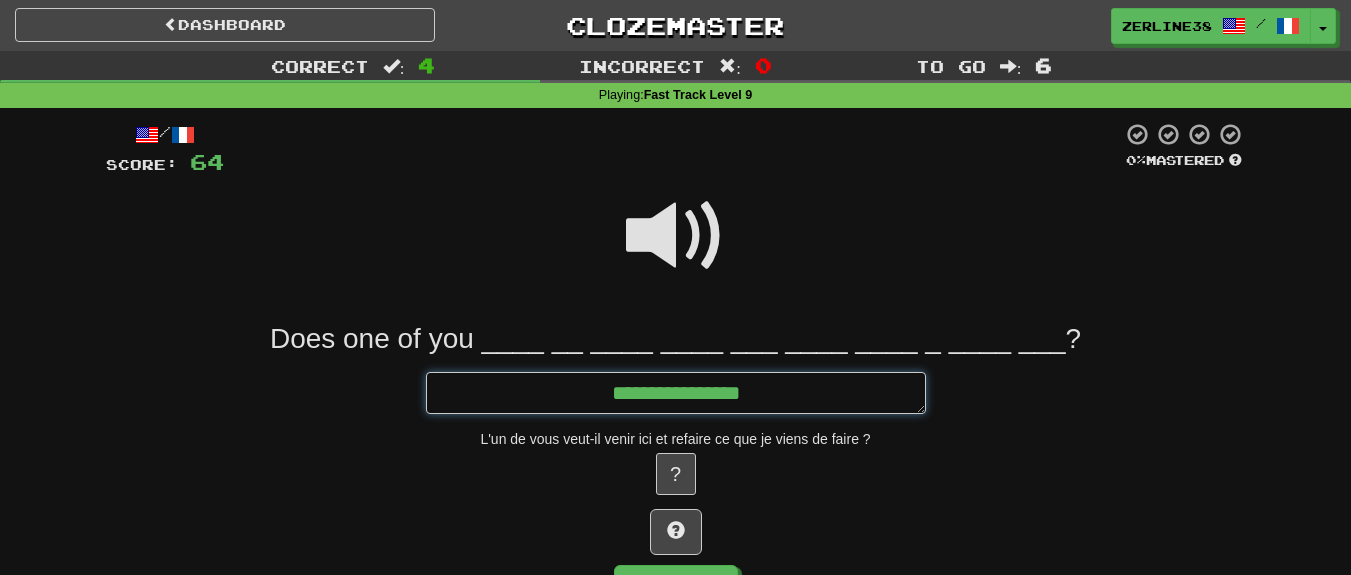 click on "**********" at bounding box center (676, 393) 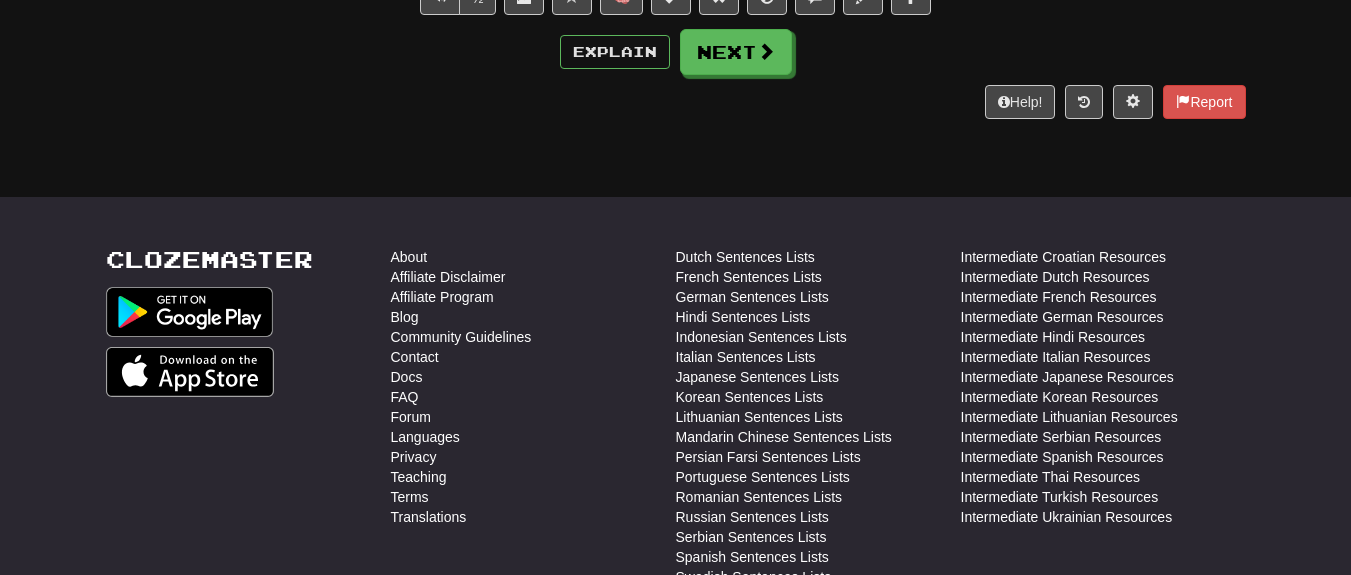 scroll, scrollTop: 503, scrollLeft: 0, axis: vertical 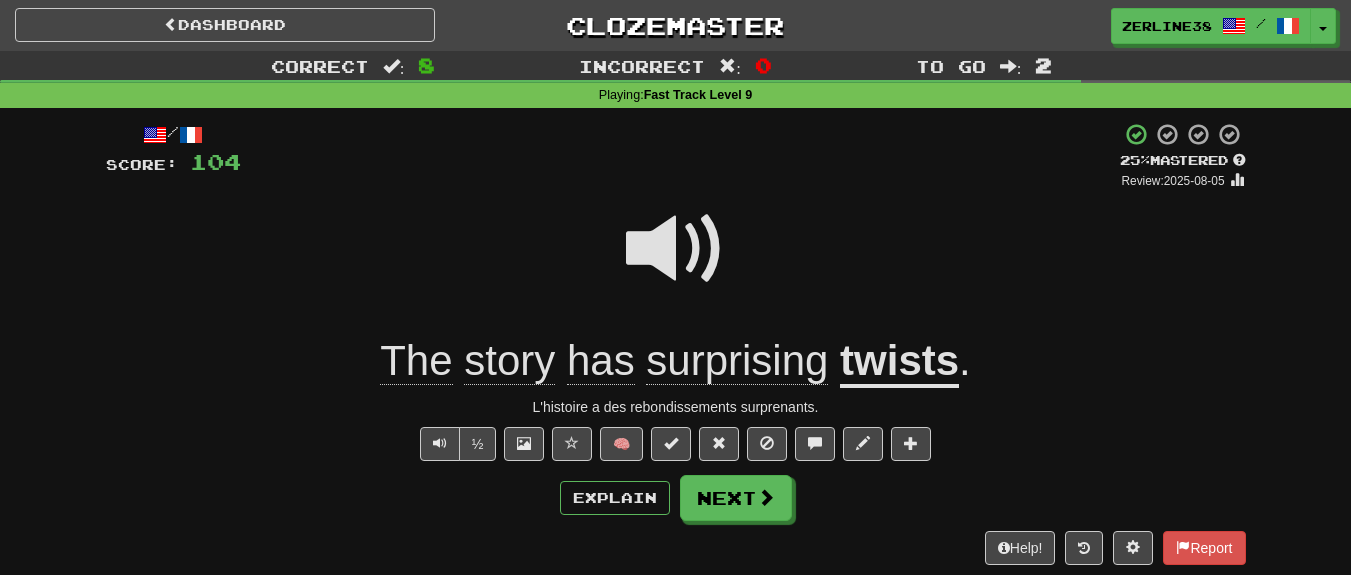 click on "twists" at bounding box center [899, 362] 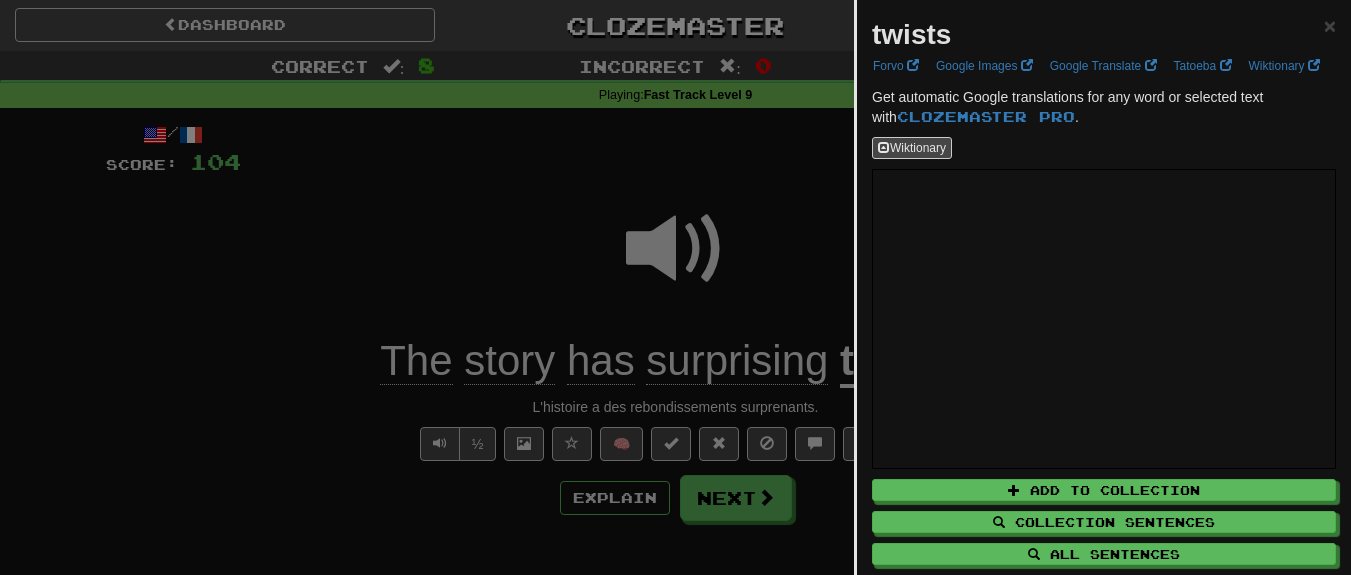 click at bounding box center (675, 287) 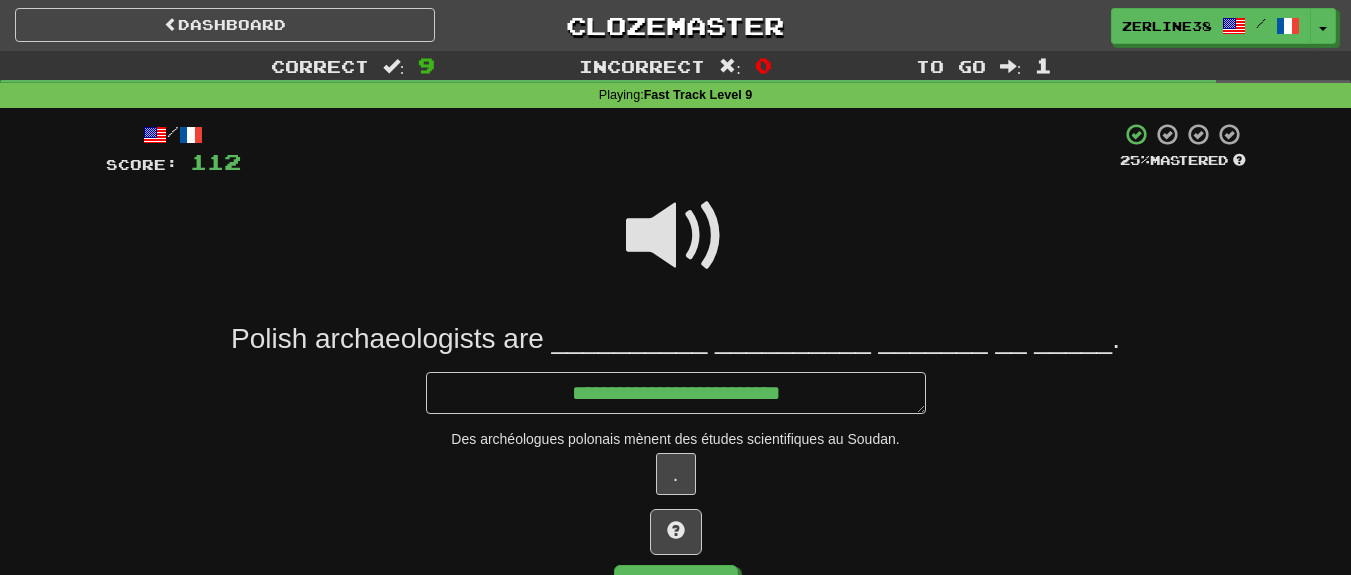 click at bounding box center (676, 236) 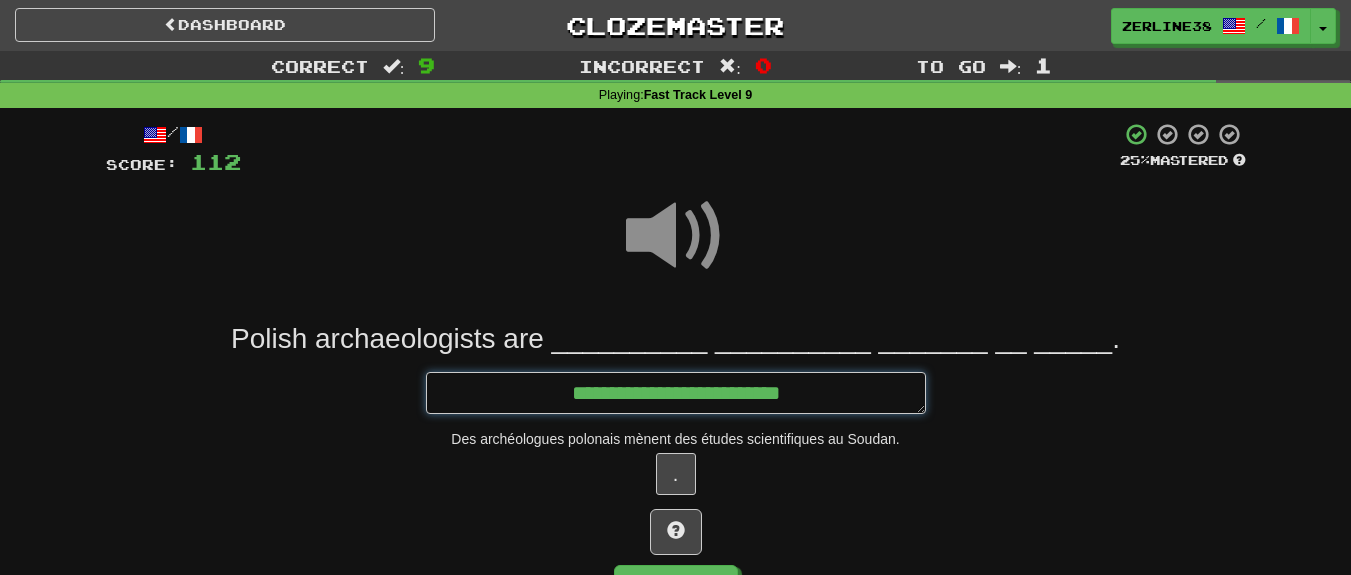 click on "**********" at bounding box center (676, 393) 